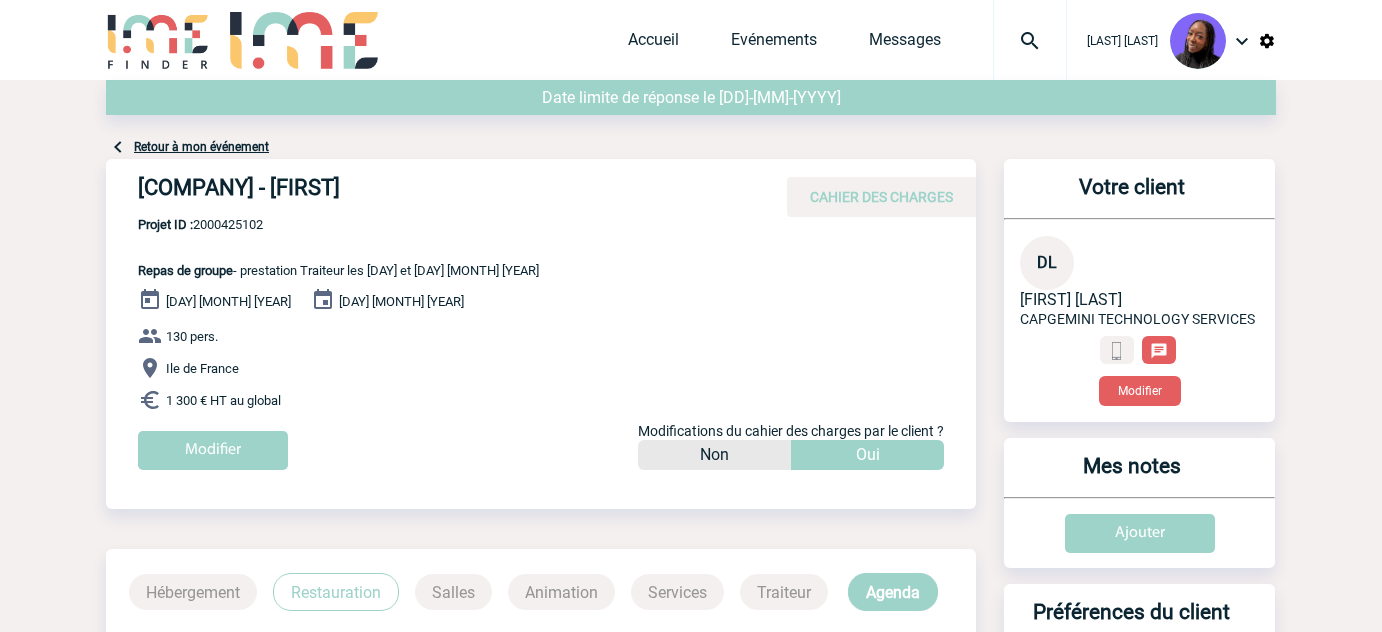 scroll, scrollTop: 0, scrollLeft: 0, axis: both 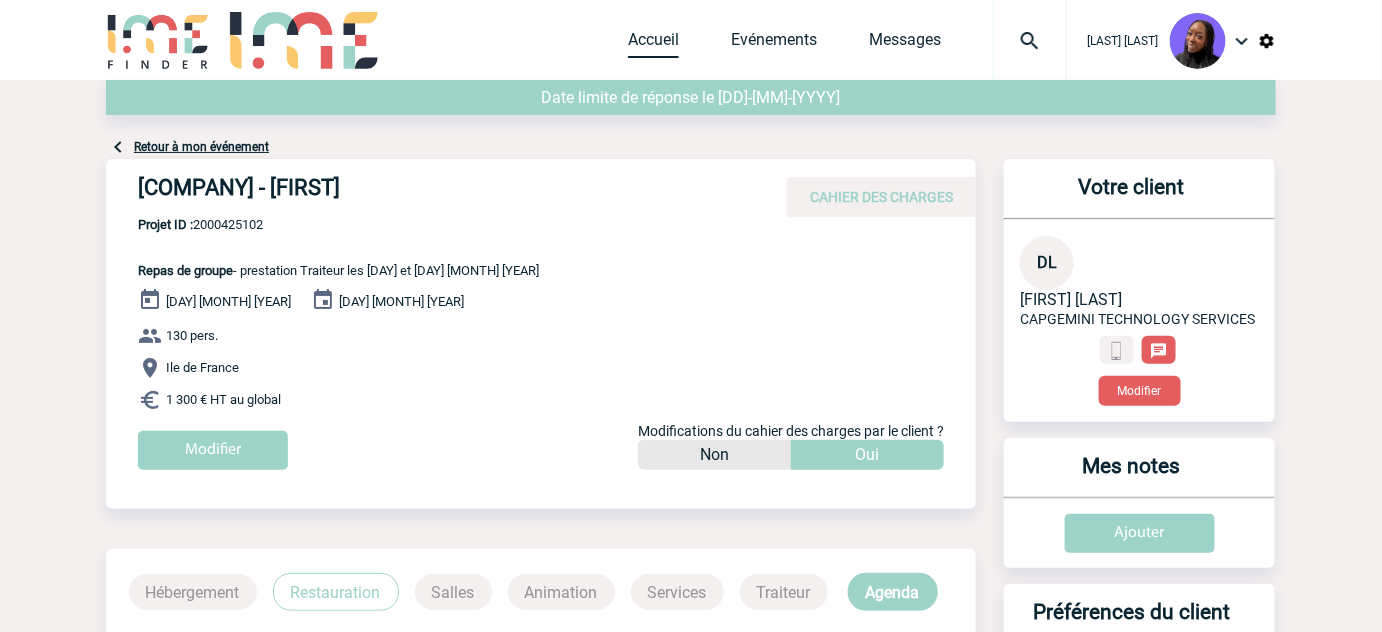 click on "Accueil" at bounding box center [653, 44] 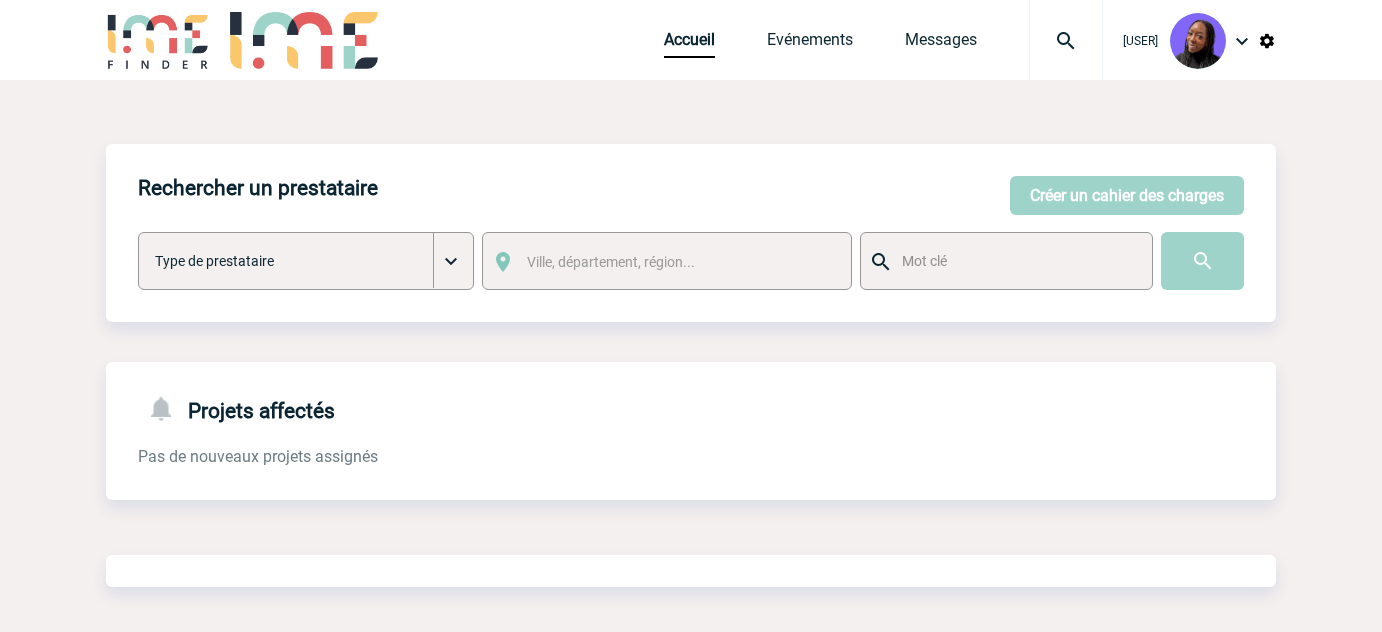 scroll, scrollTop: 0, scrollLeft: 0, axis: both 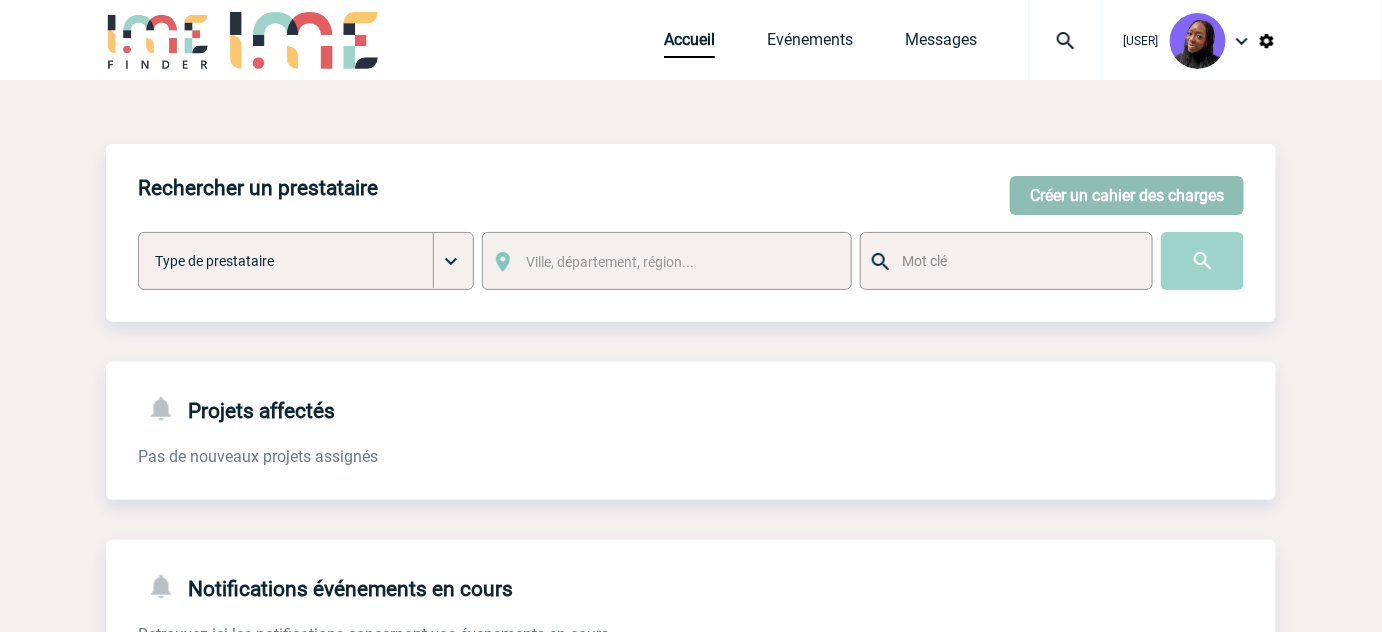 click on "Créer un cahier des charges" at bounding box center [1127, 195] 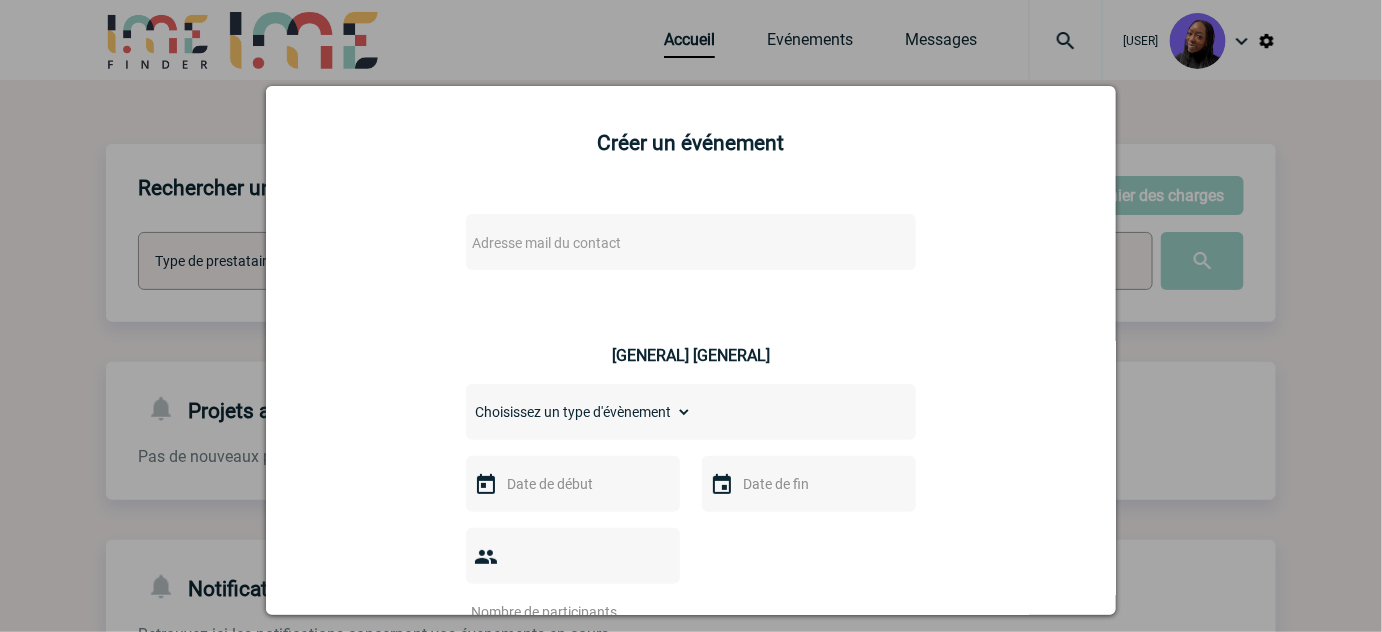 click on "Adresse mail du contact" at bounding box center (639, 243) 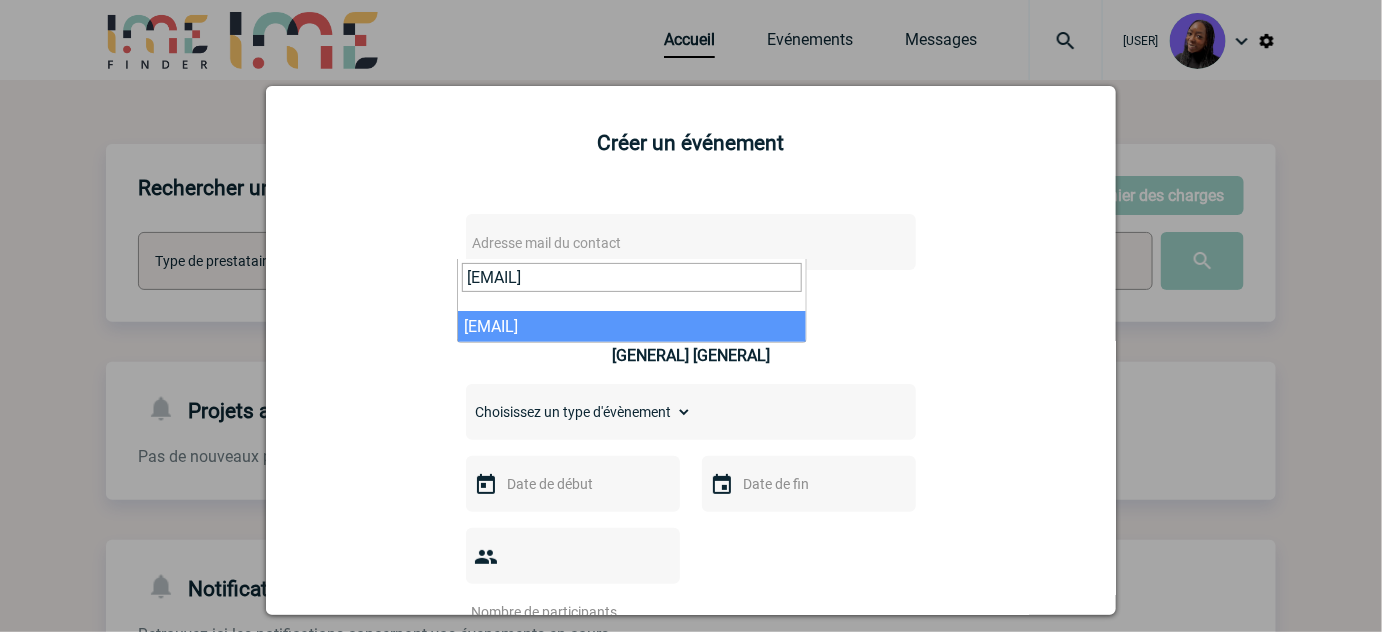 type on "[EMAIL]" 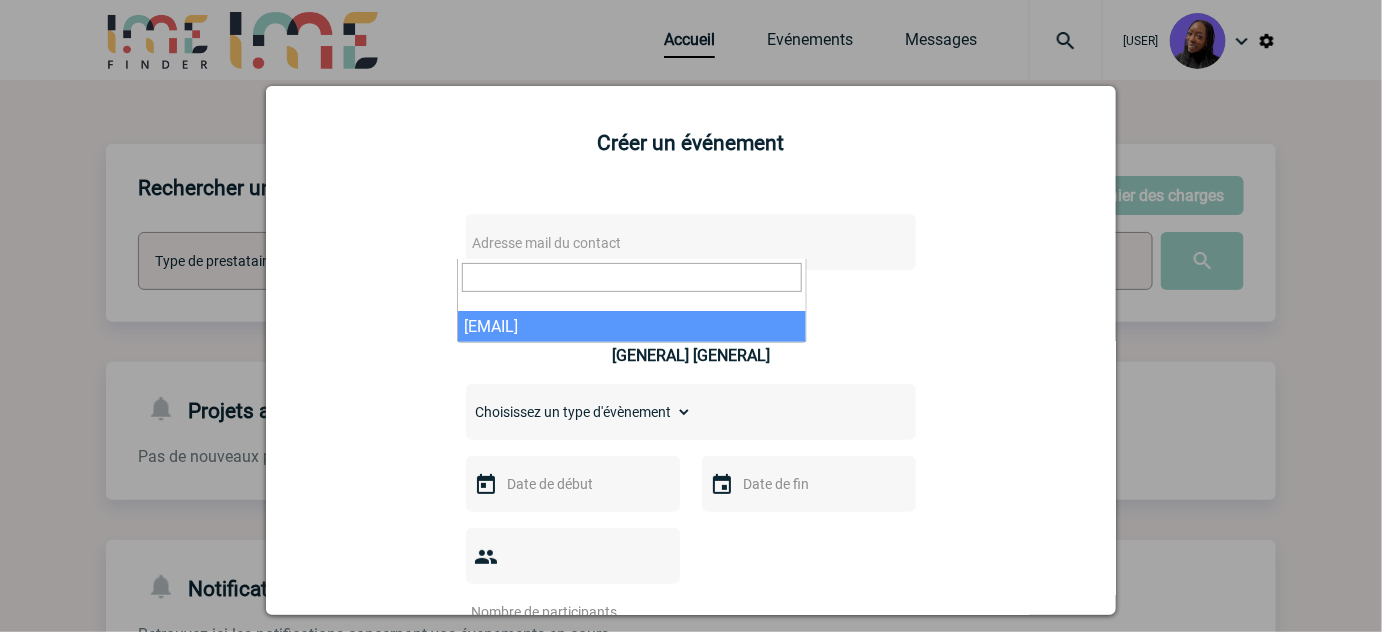 select on "[NUMBER]" 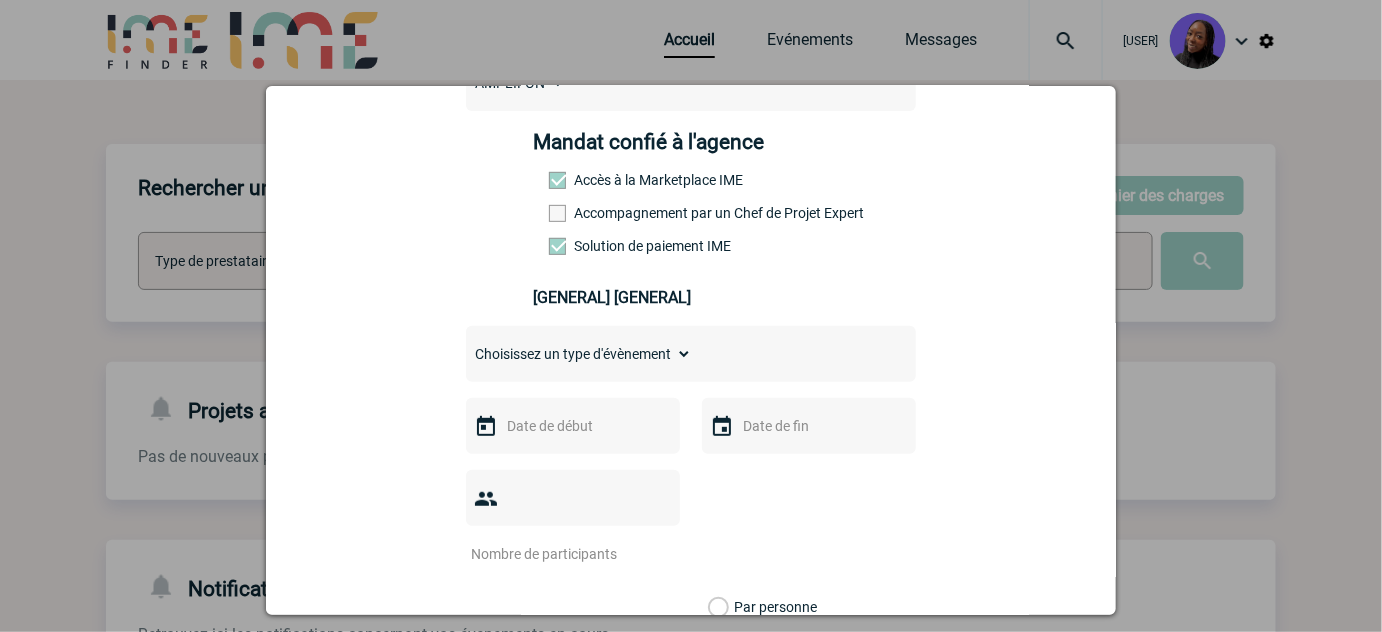 click on "Accompagnement par un Chef de Projet Expert" at bounding box center [593, 213] 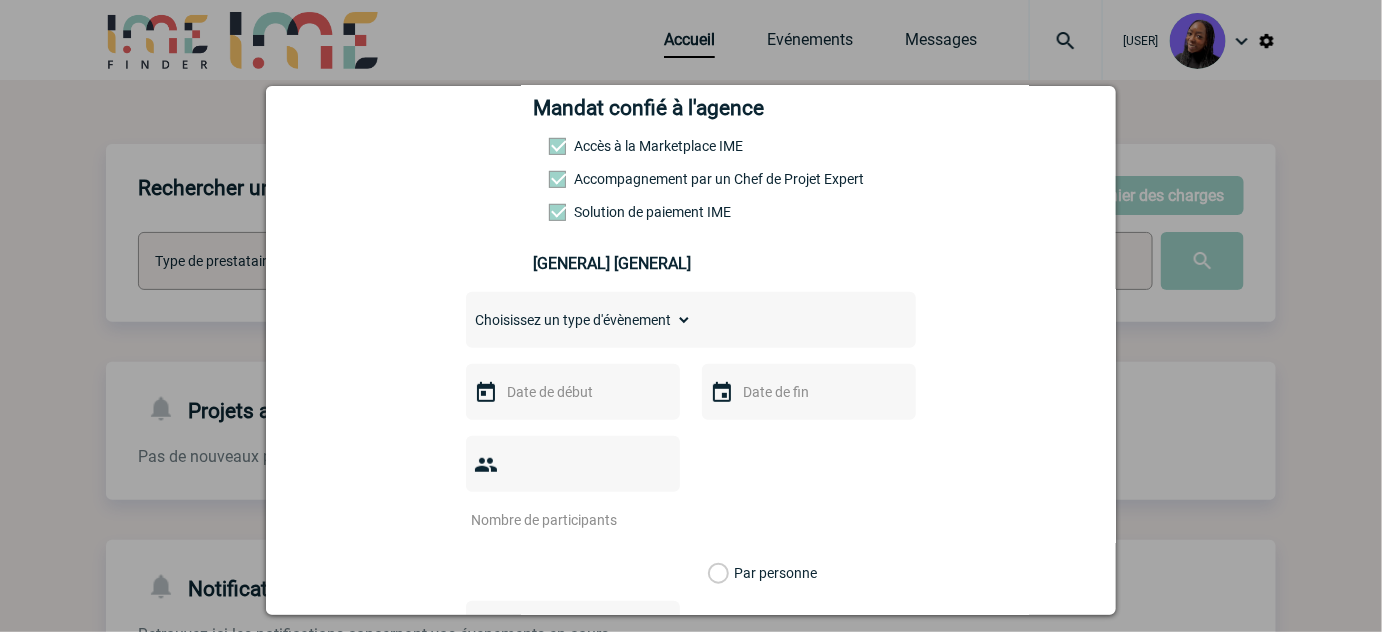 scroll, scrollTop: 363, scrollLeft: 0, axis: vertical 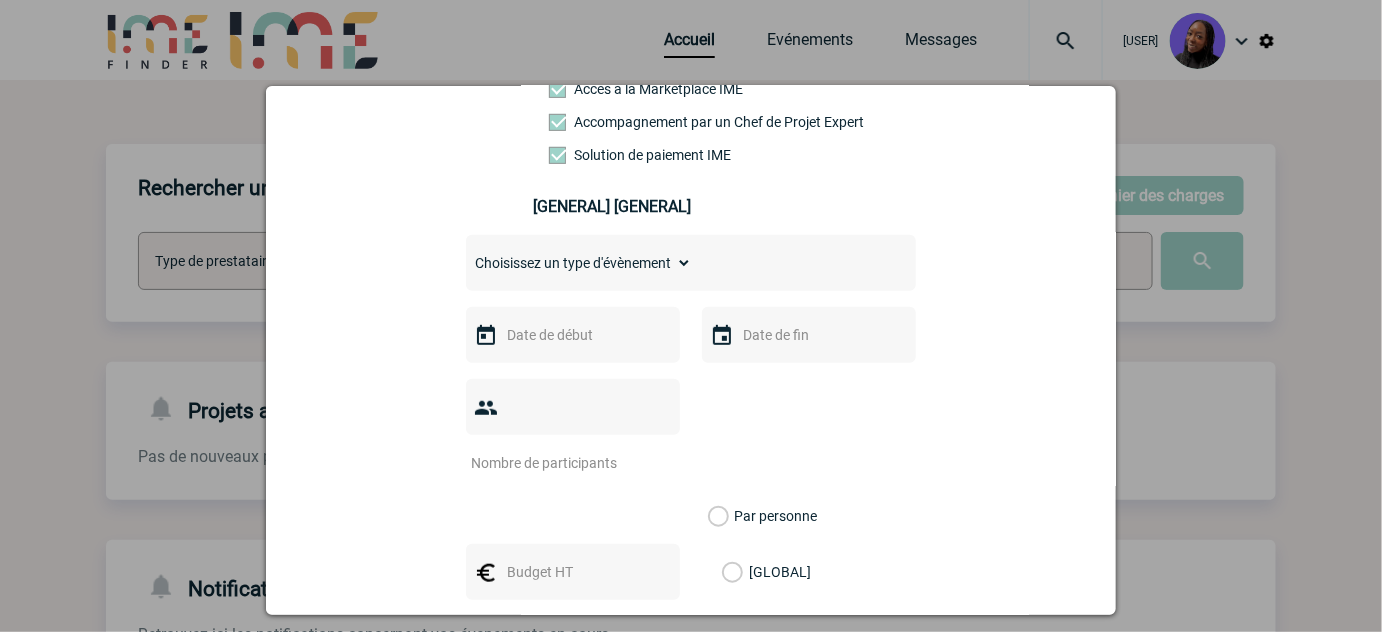 click on "Choisissez un type d'évènement
Séminaire avec nuitée Séminaire sans nuitée Repas de groupe Team Building & animation Prestation traiteur Divers" at bounding box center (579, 263) 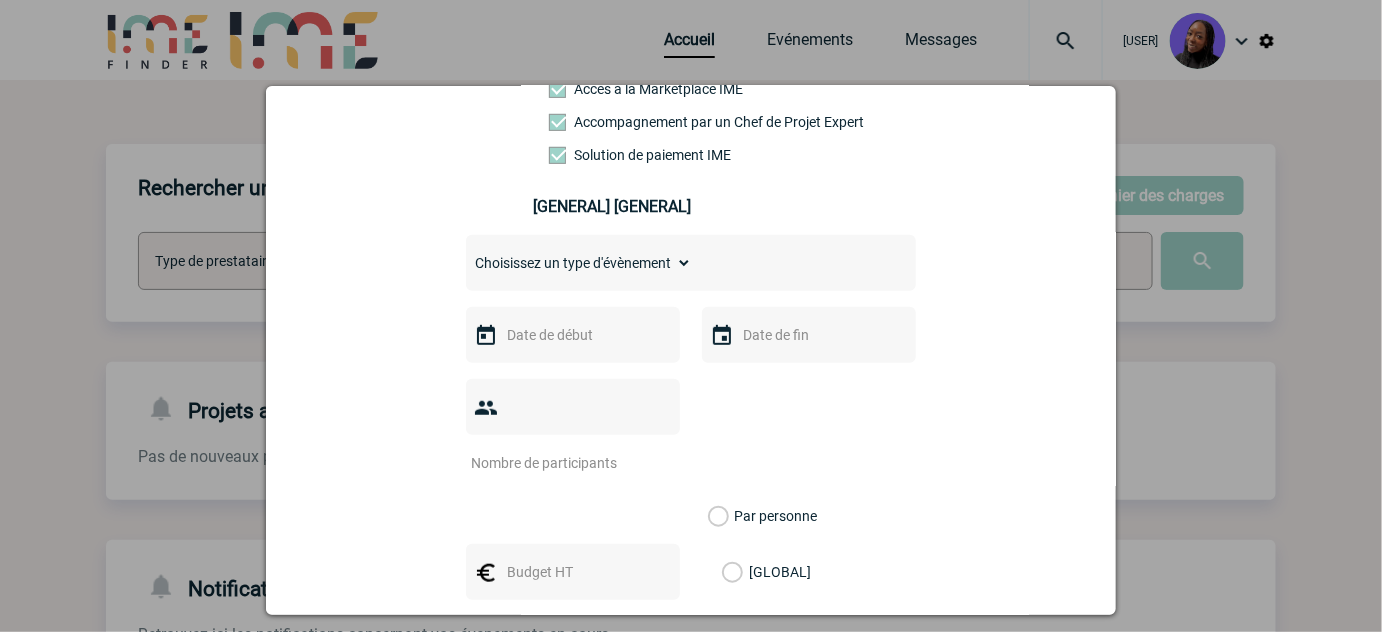 select on "3" 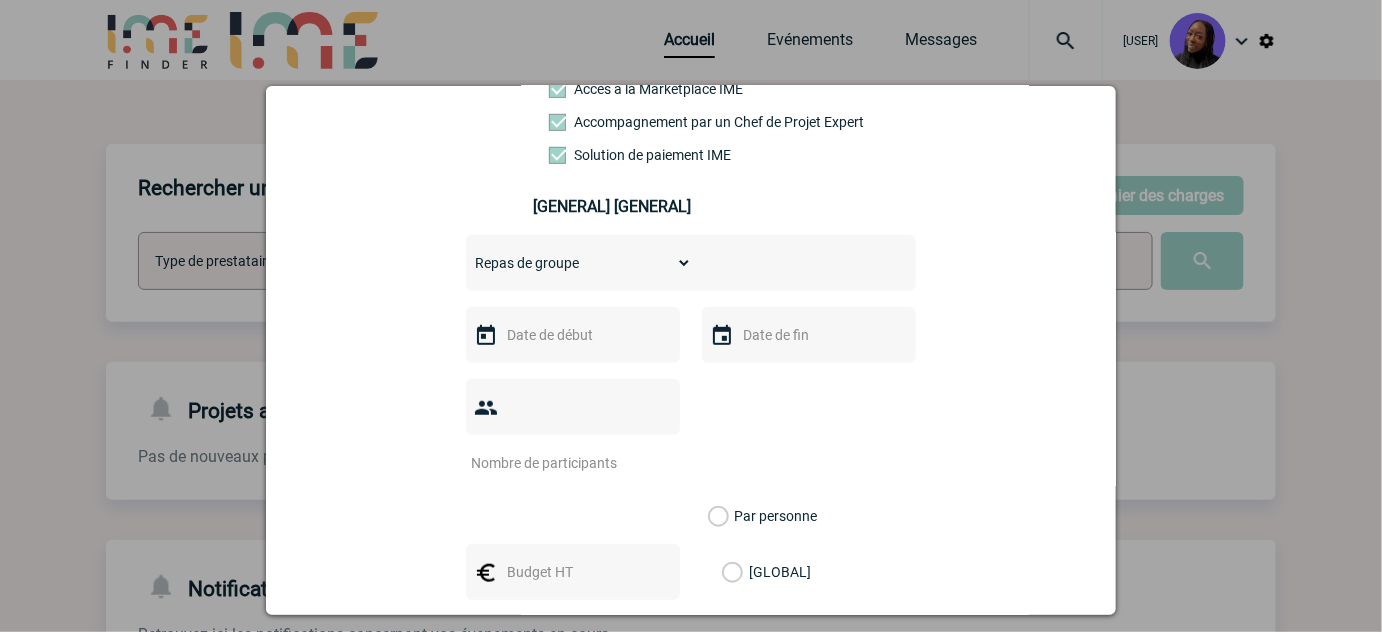 click on "Choisissez un type d'évènement
Séminaire avec nuitée Séminaire sans nuitée Repas de groupe Team Building & animation Prestation traiteur Divers" at bounding box center (579, 263) 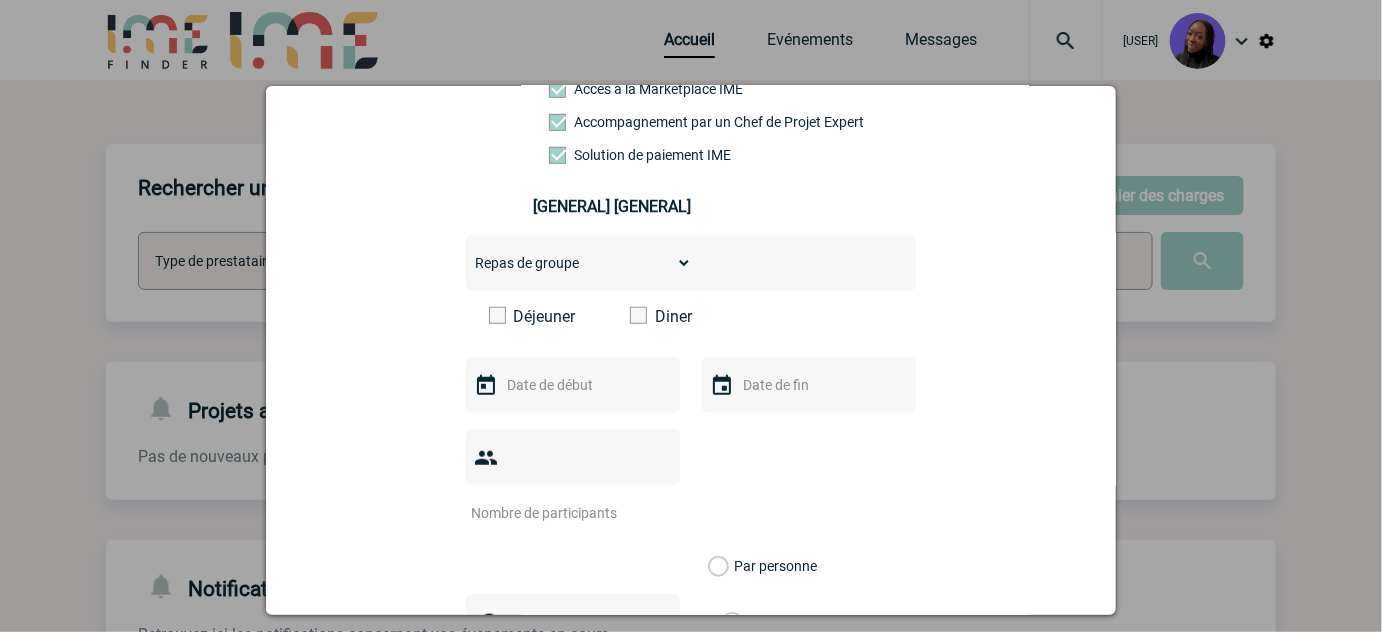 click at bounding box center (638, 315) 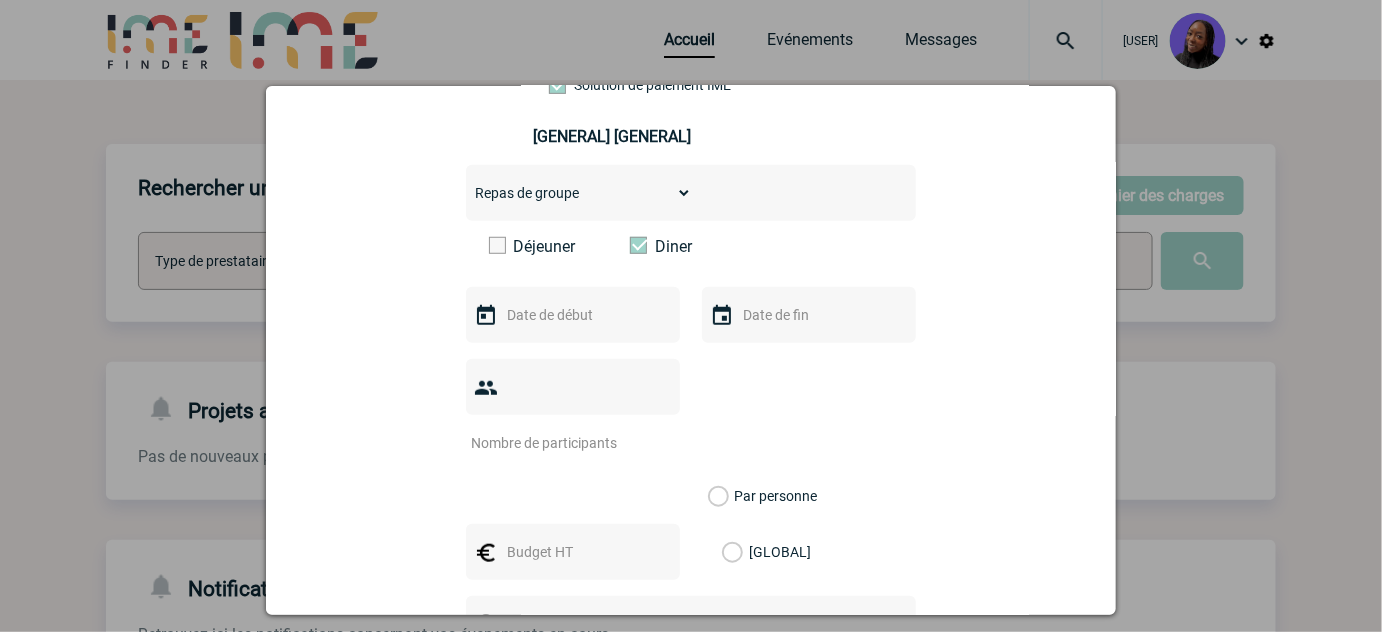 scroll, scrollTop: 545, scrollLeft: 0, axis: vertical 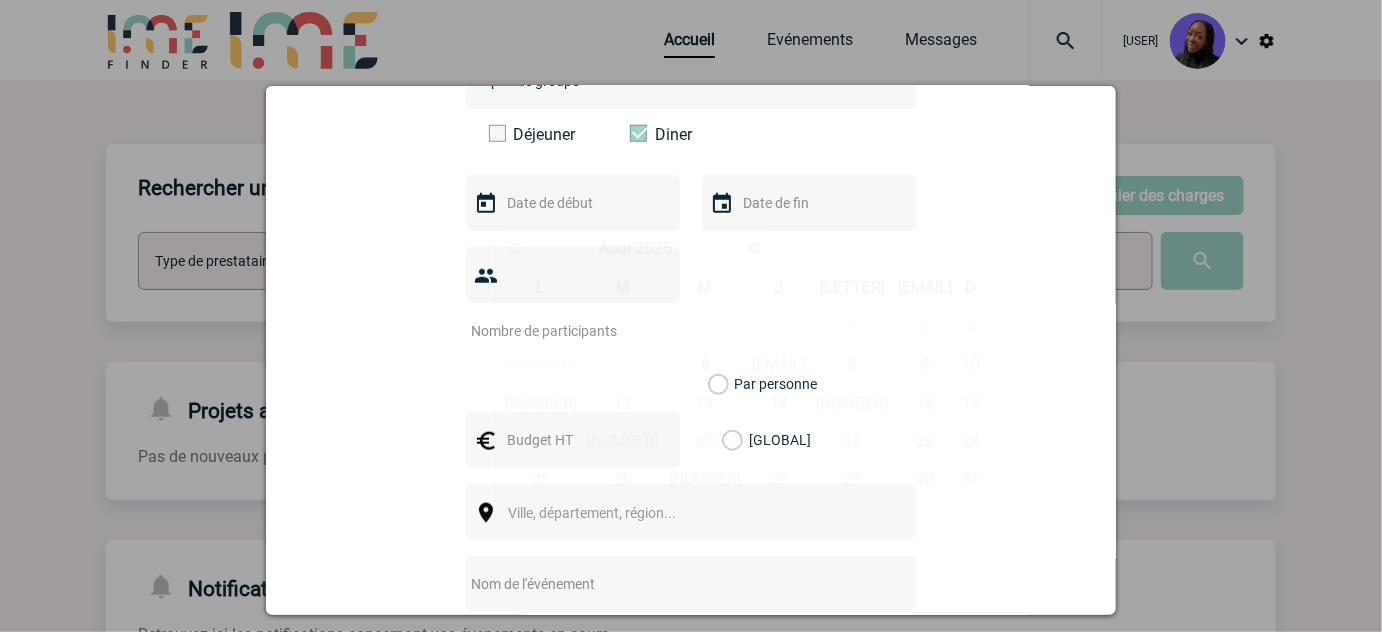 click at bounding box center (571, 203) 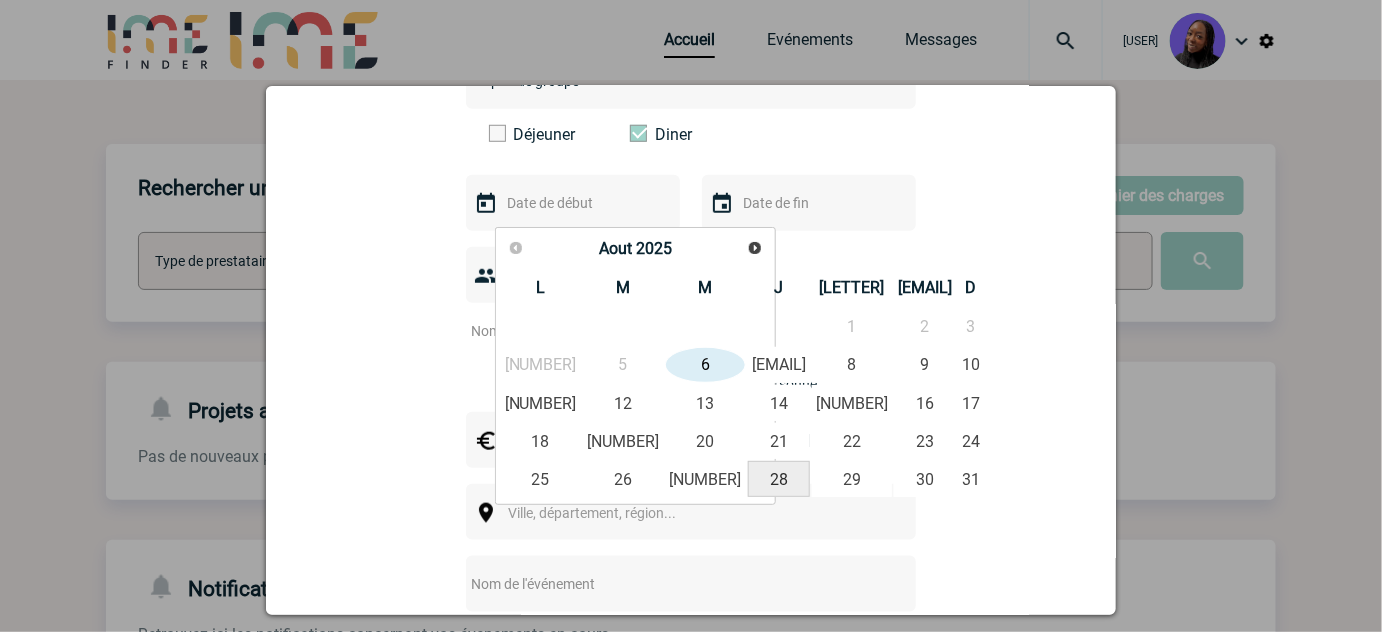 click on "28" at bounding box center (779, 479) 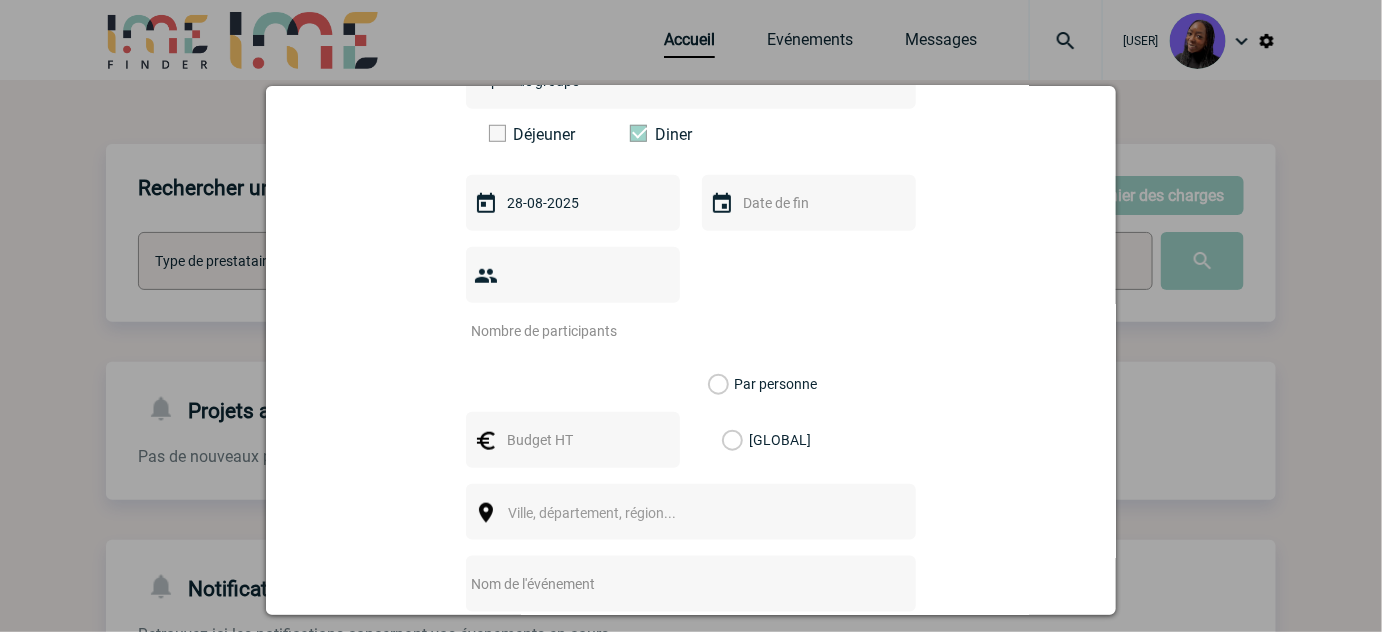 click at bounding box center (807, 203) 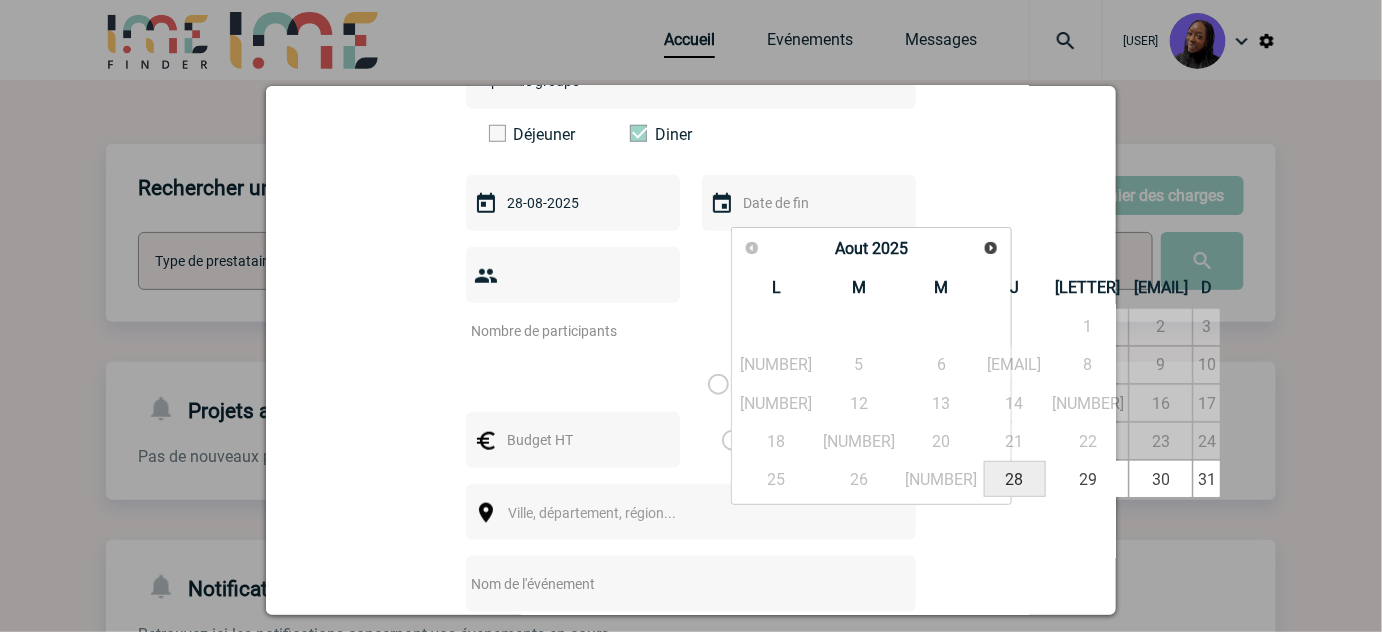 click on "28" at bounding box center [1015, 479] 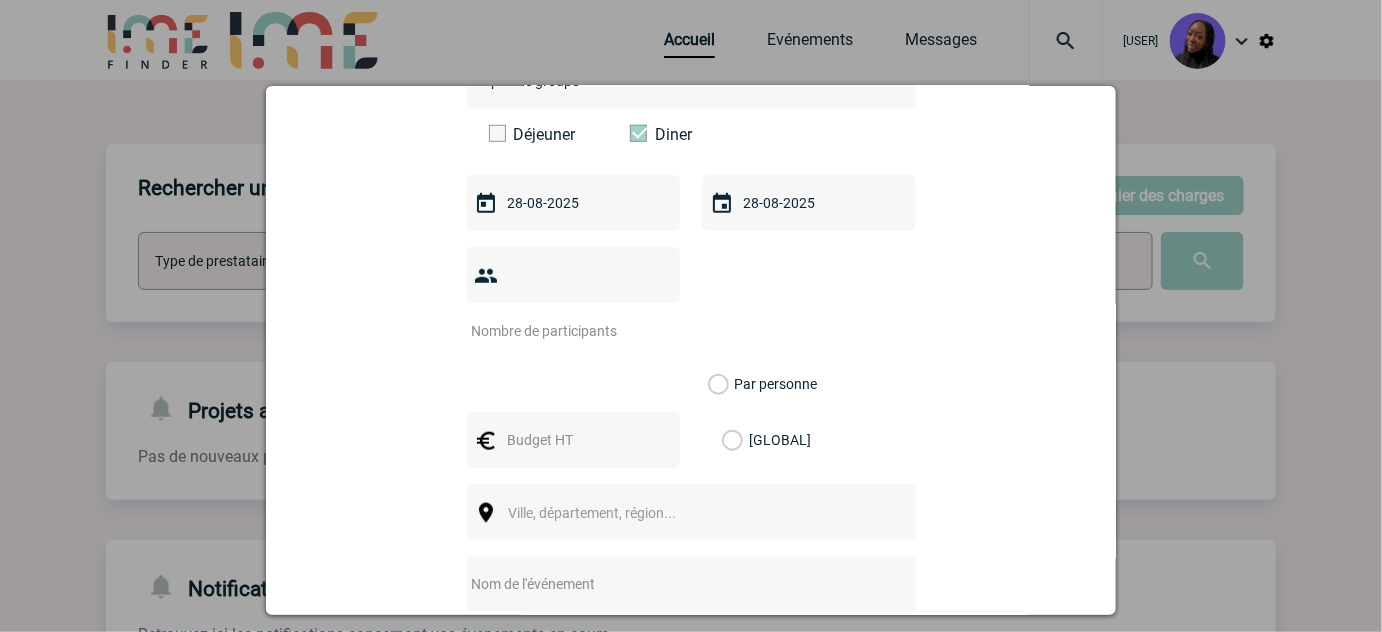 click at bounding box center (573, 275) 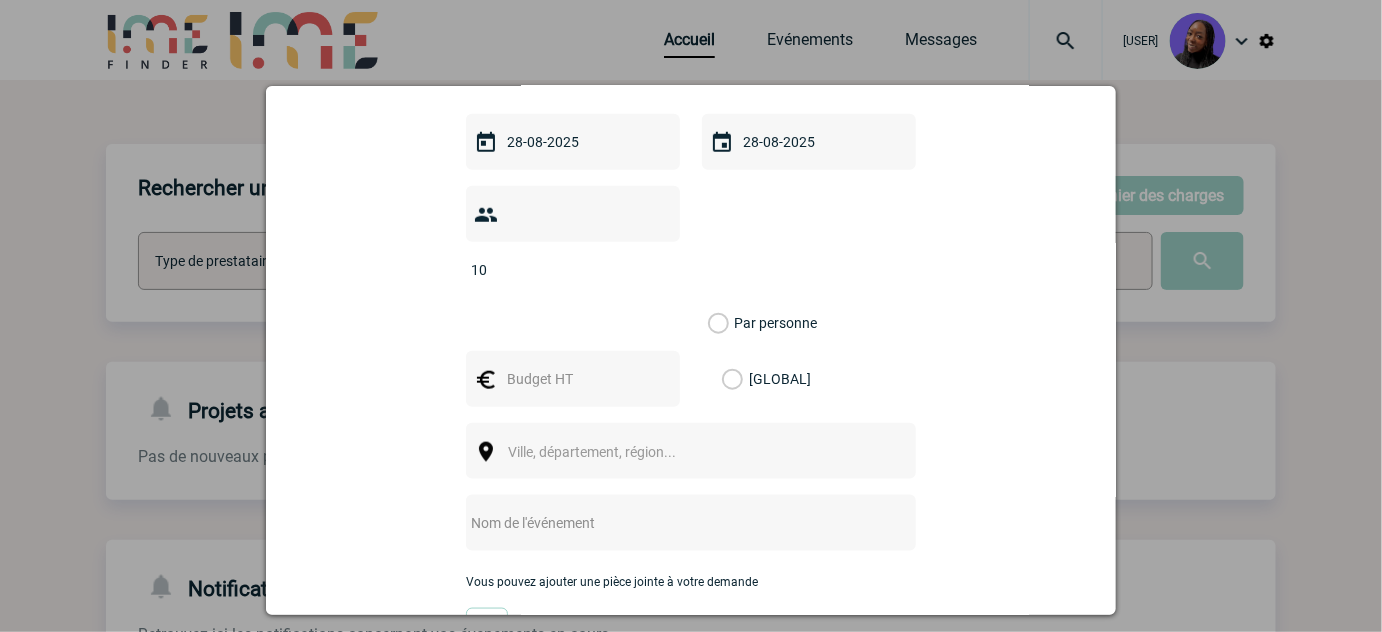 scroll, scrollTop: 636, scrollLeft: 0, axis: vertical 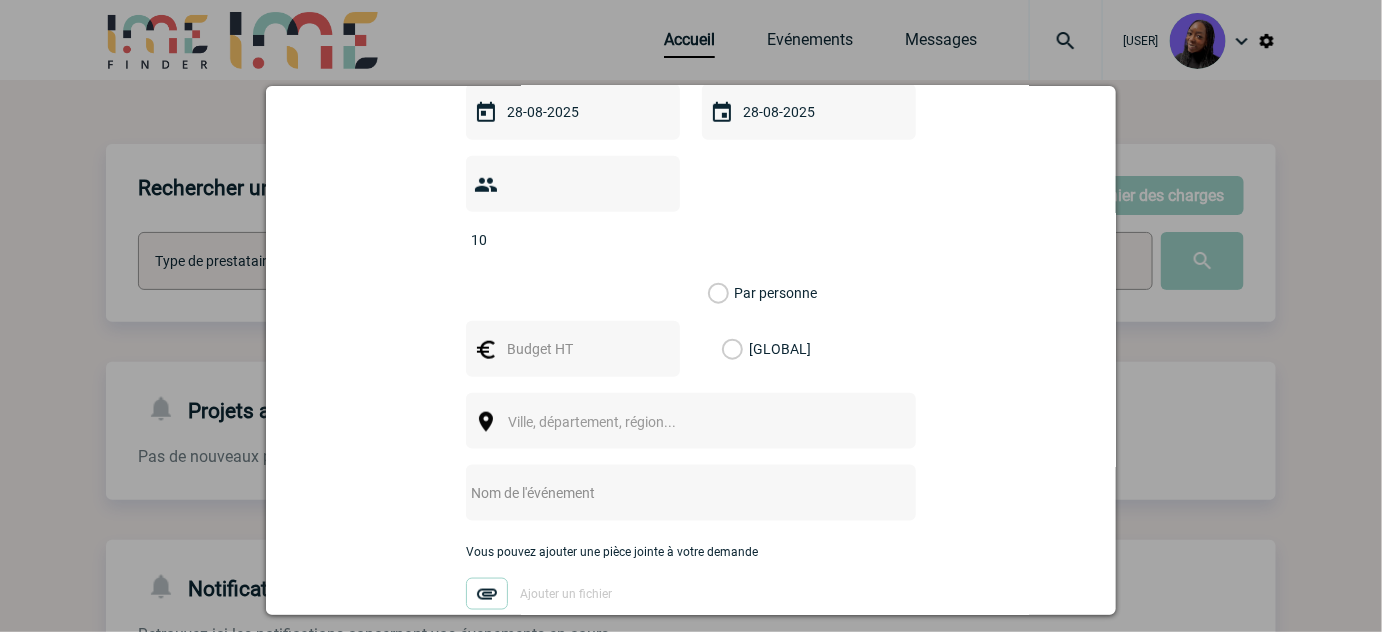type on "10" 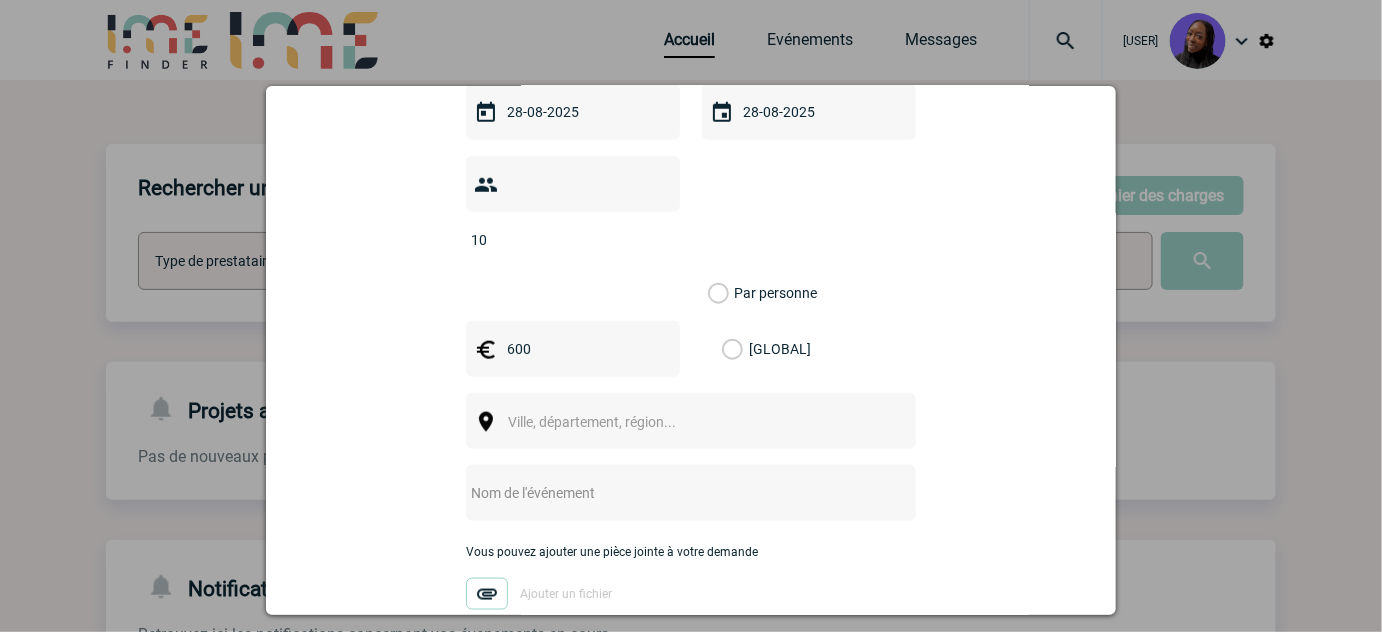 type on "600" 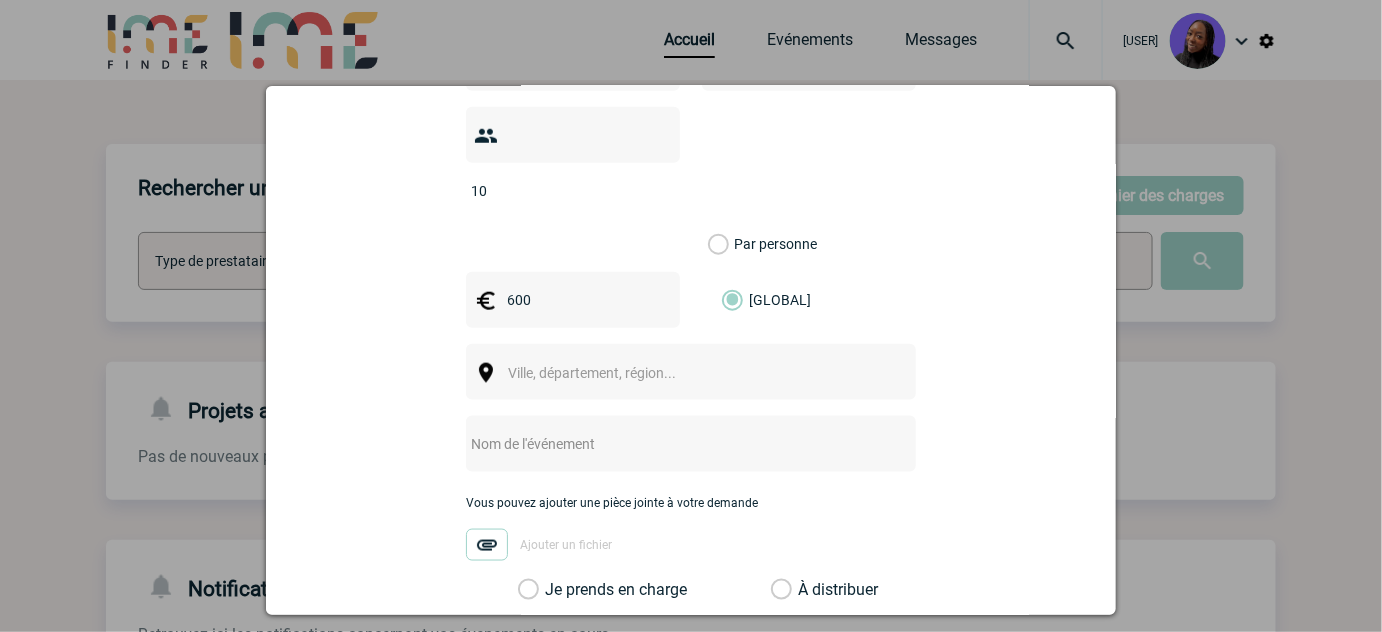 scroll, scrollTop: 727, scrollLeft: 0, axis: vertical 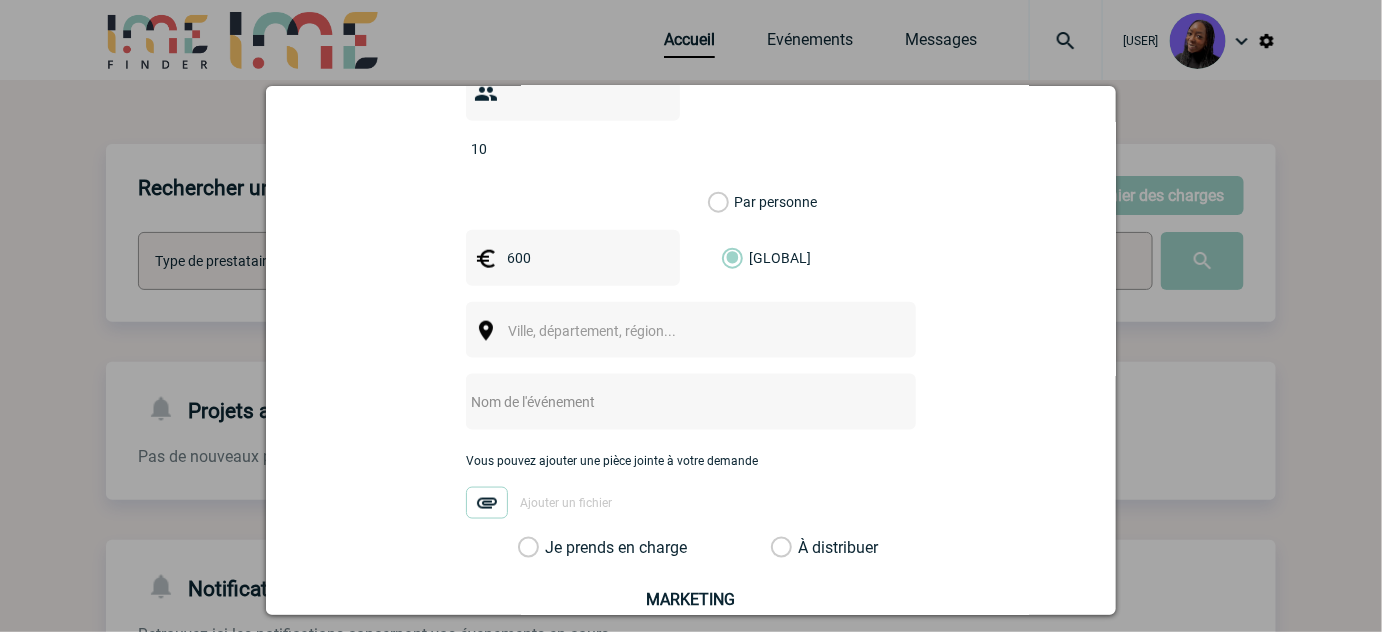click on "Ville, département, région..." at bounding box center (691, 330) 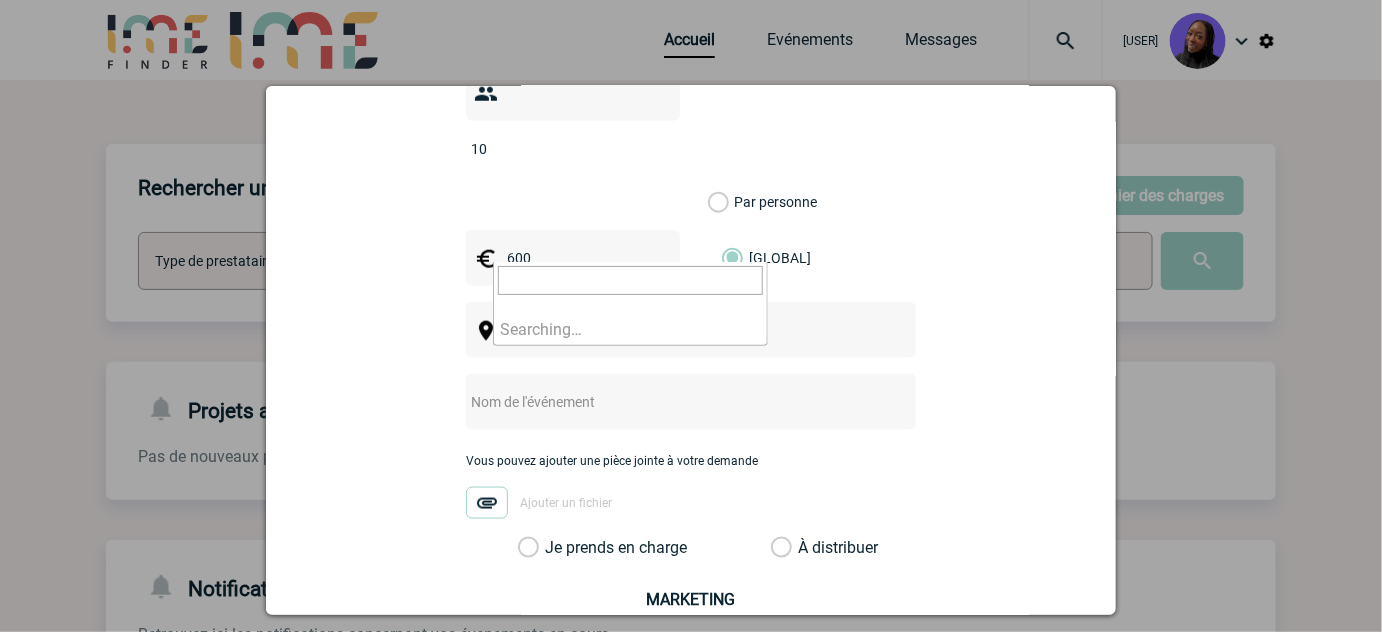 click on "Ville, département, région..." at bounding box center [637, 331] 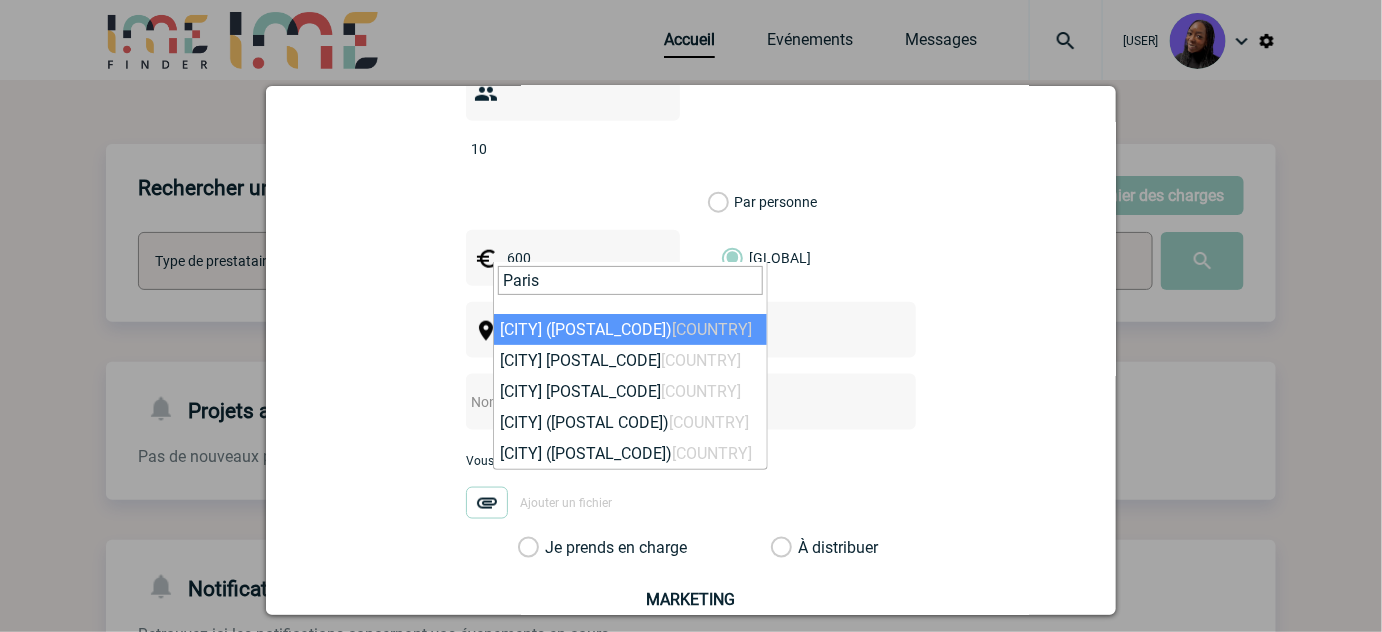 type on "Paris" 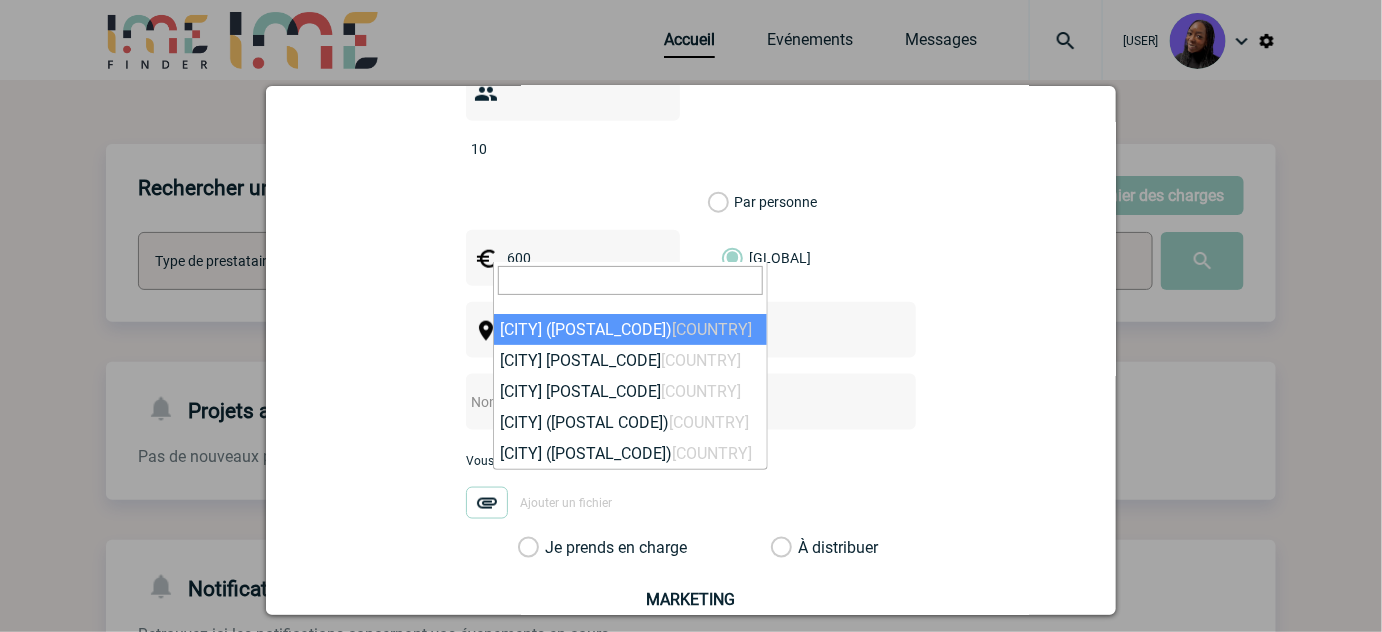 select on "3" 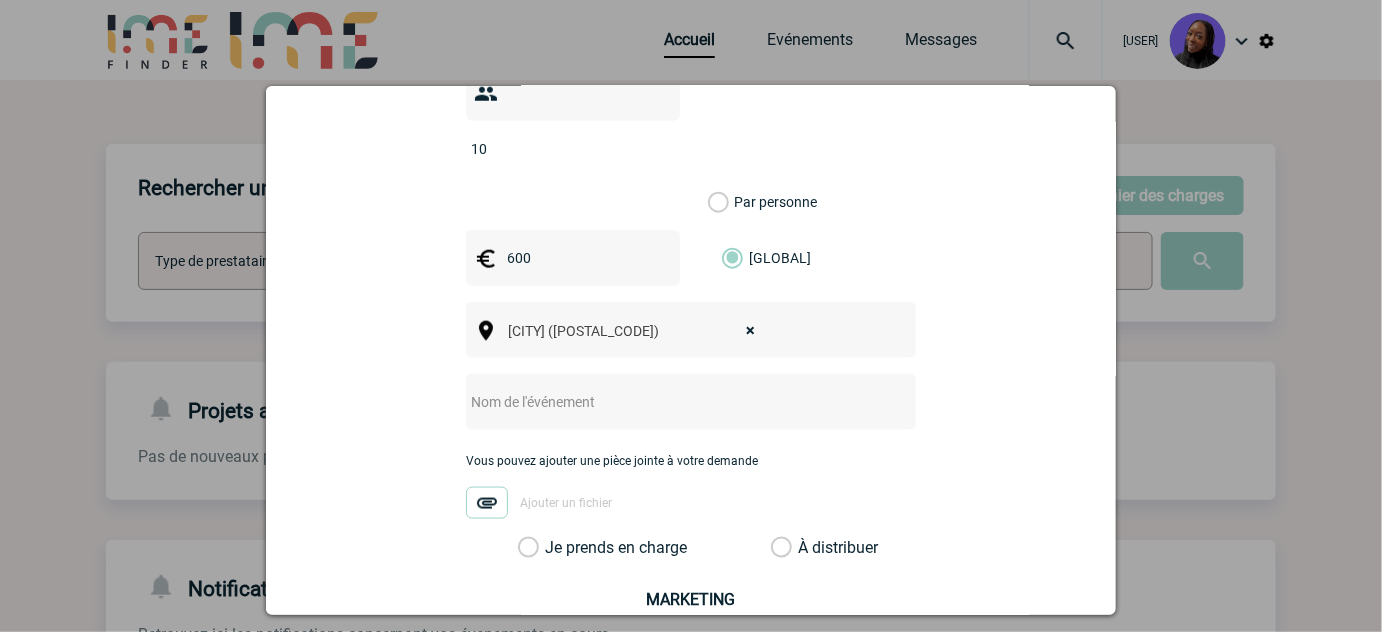 click at bounding box center [664, 402] 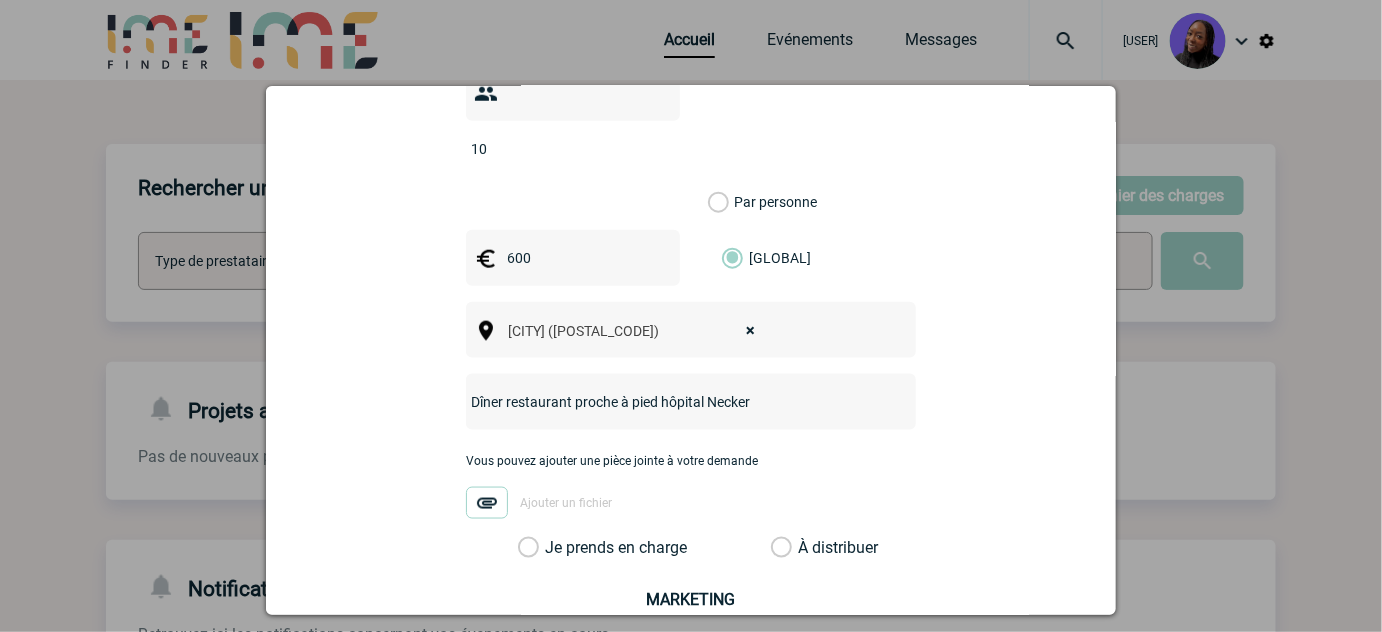 type on "Dîner restaurant proche à pied hôpital Necker" 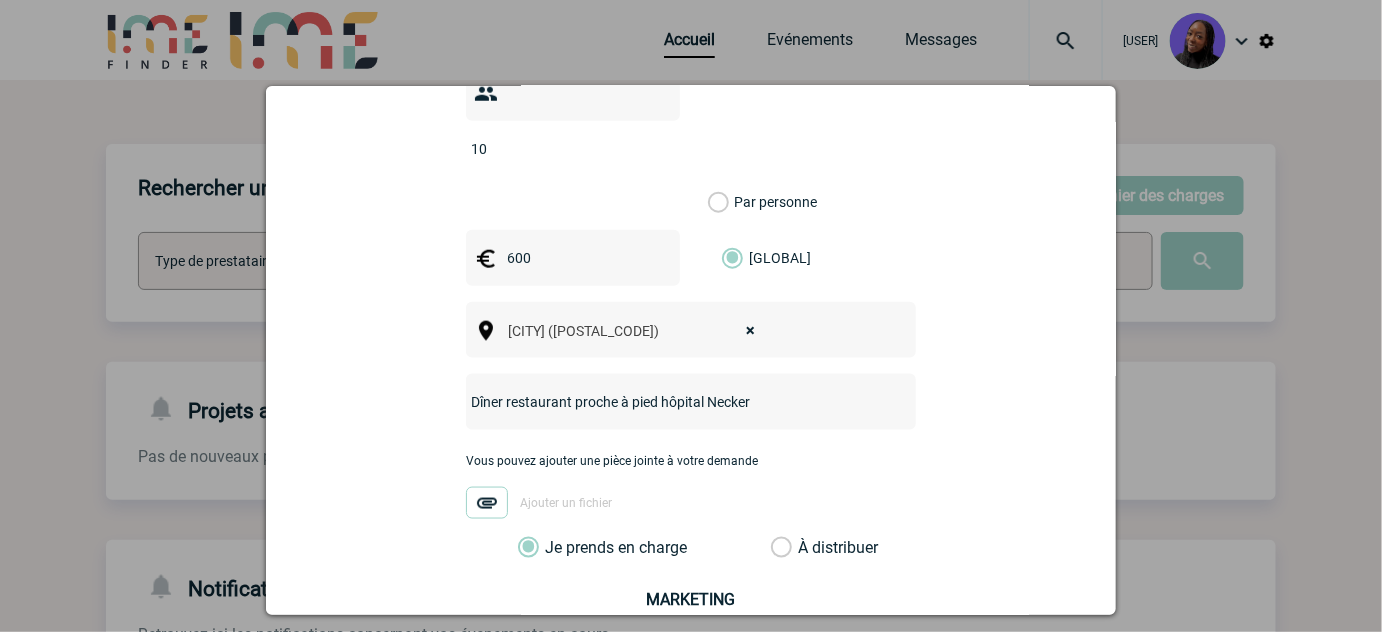 scroll, scrollTop: 882, scrollLeft: 0, axis: vertical 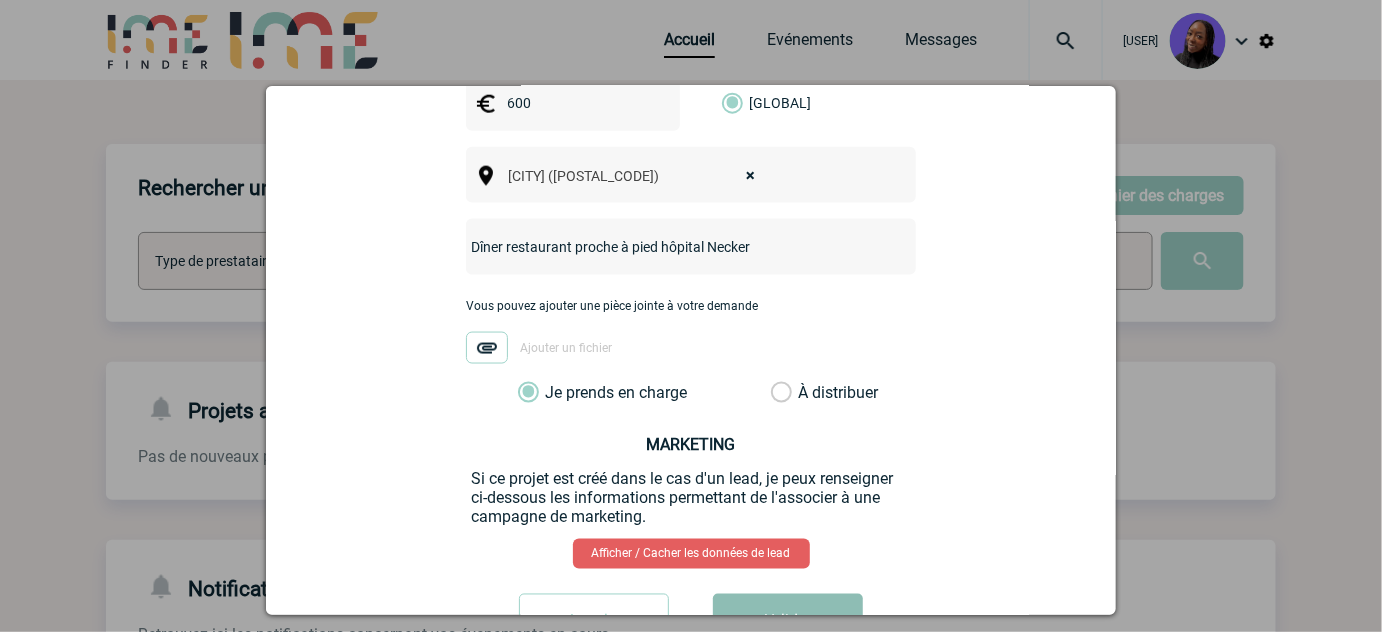 click on "Valider" at bounding box center (788, 622) 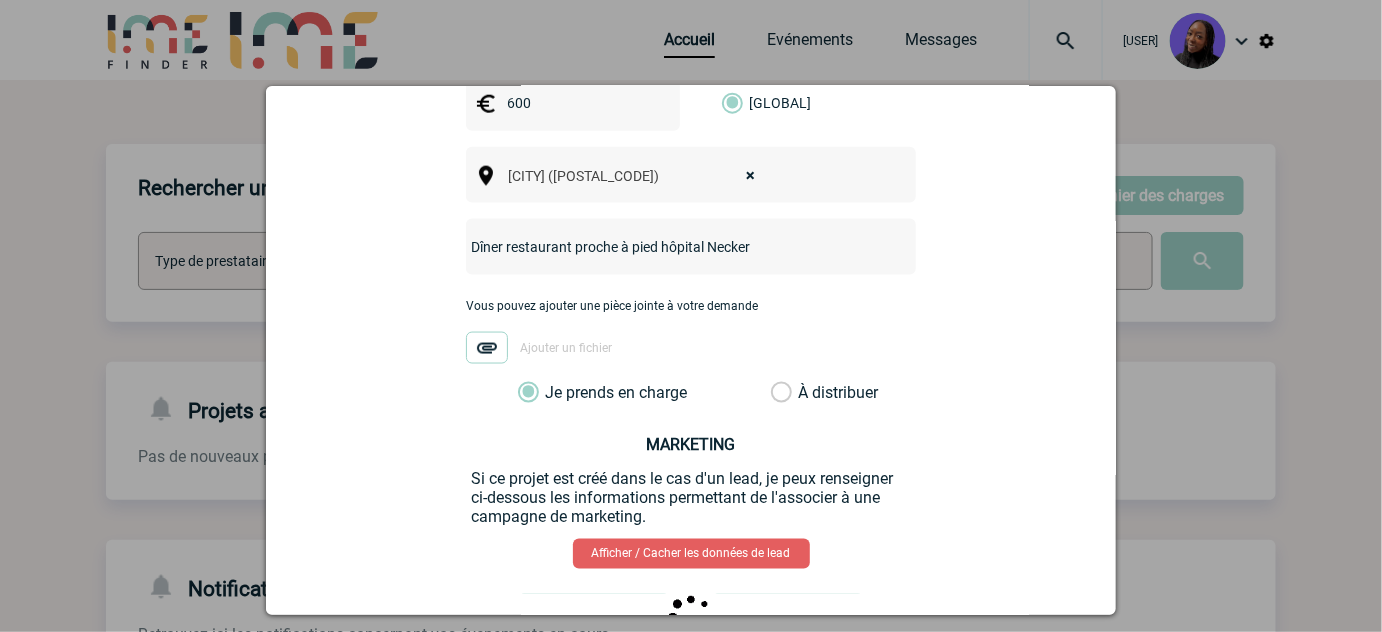 scroll, scrollTop: 0, scrollLeft: 0, axis: both 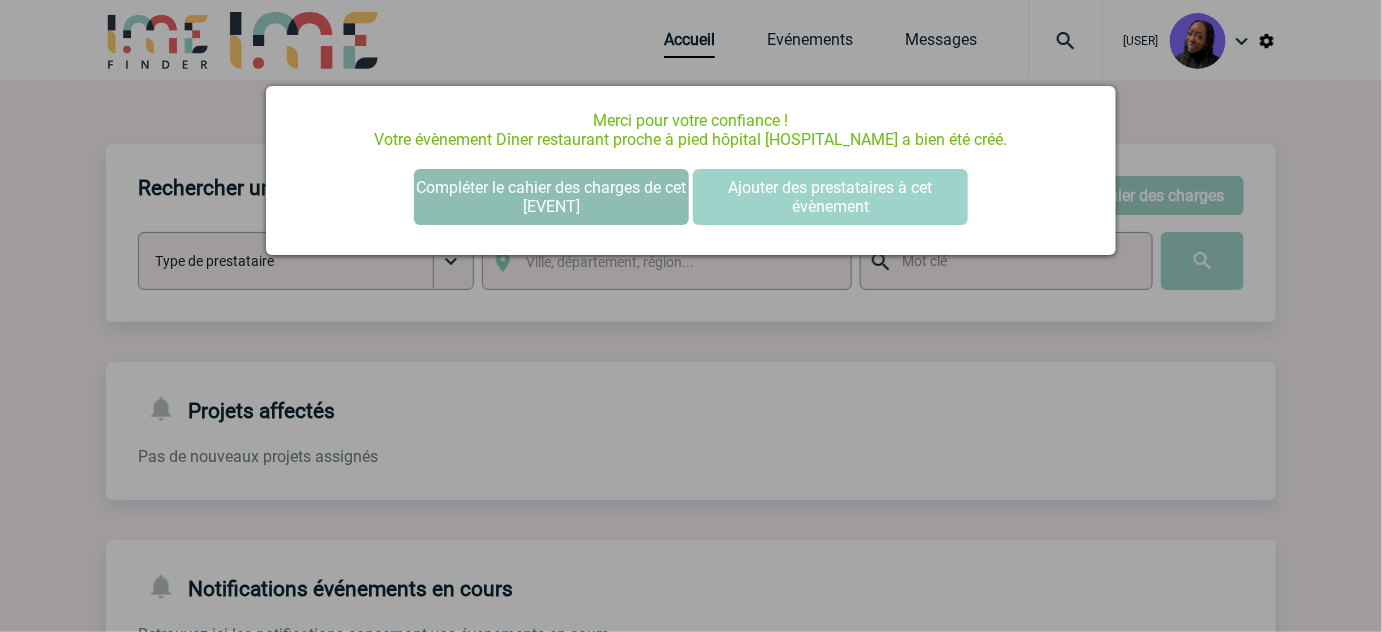 click on "Compléter le cahier des charges de cet [EVENT]" at bounding box center [551, 197] 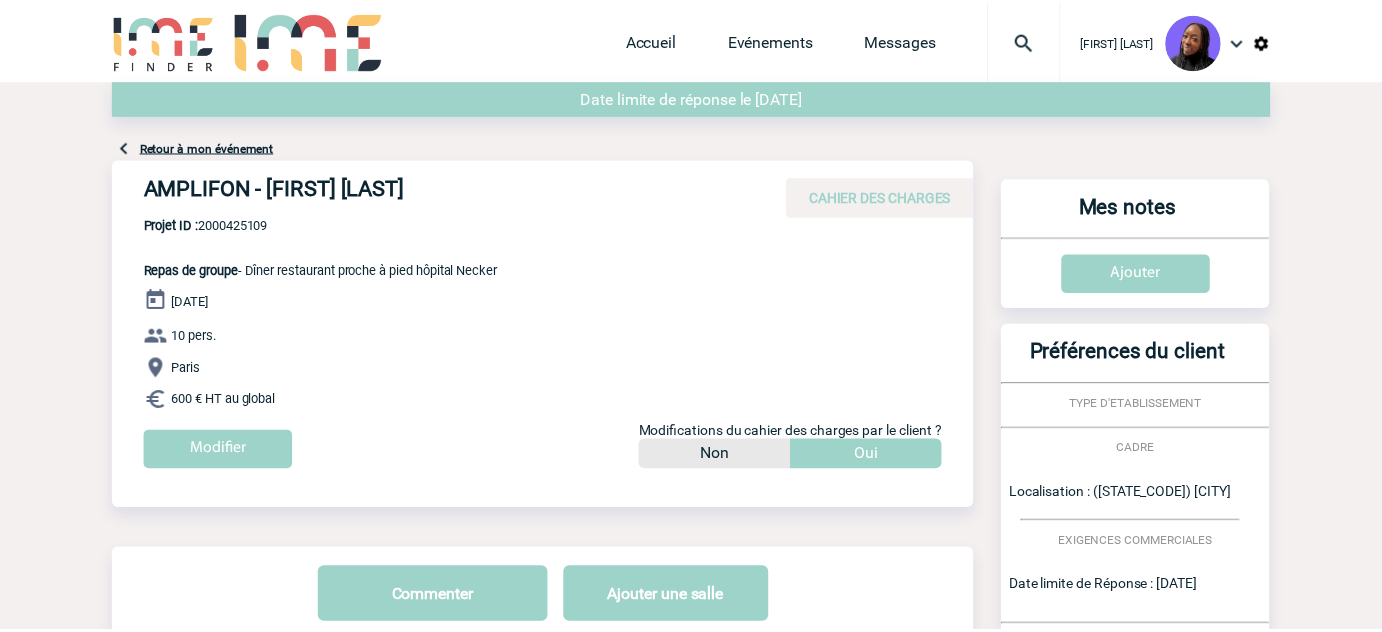 scroll, scrollTop: 0, scrollLeft: 0, axis: both 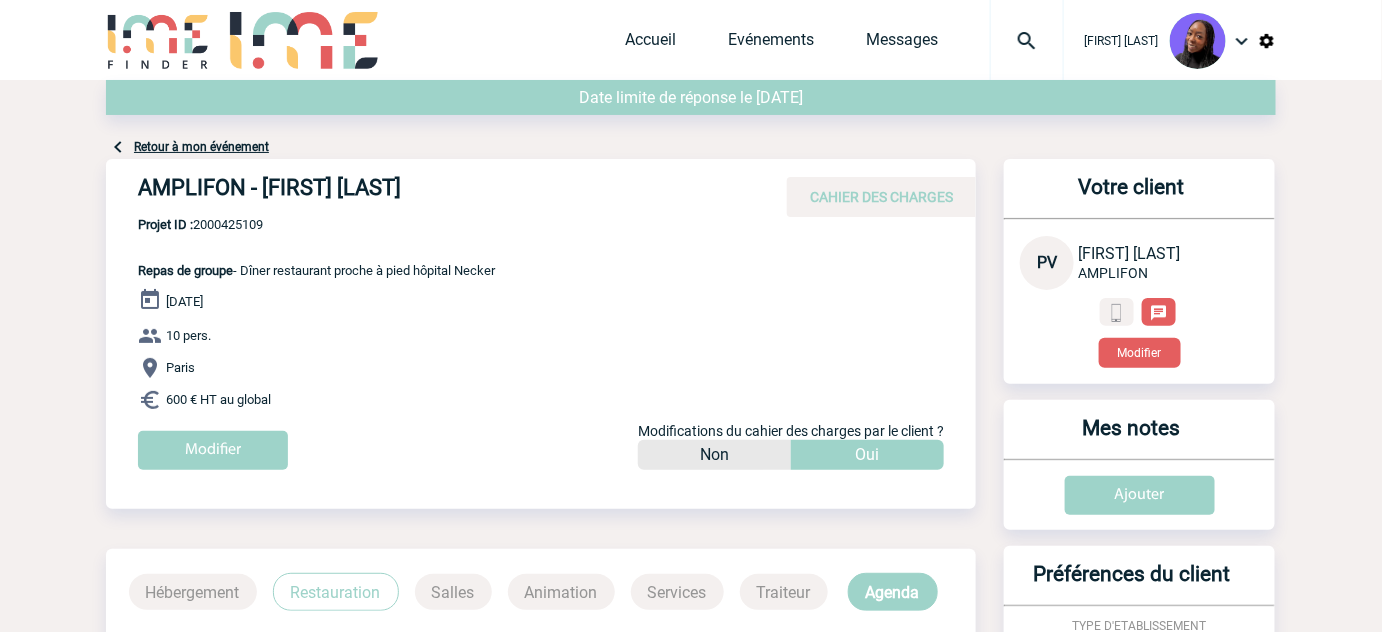 click on "AMPLIFON - [FIRST] [LAST]" at bounding box center (438, 192) 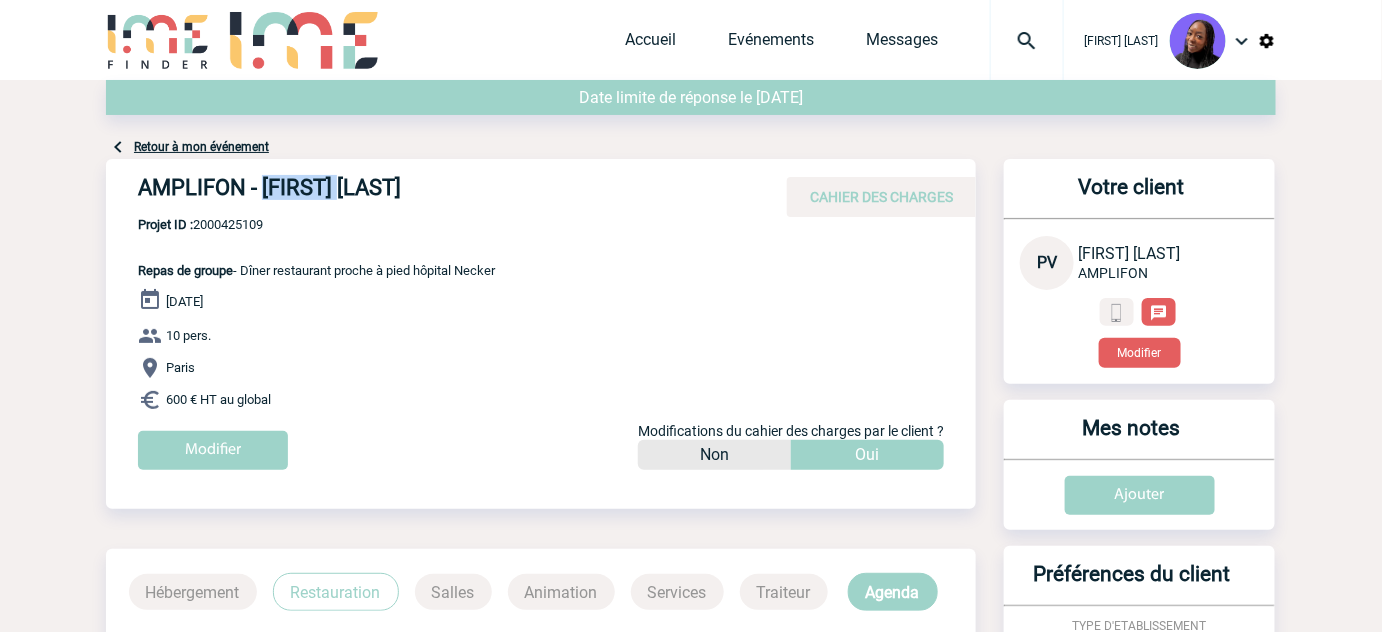 click on "AMPLIFON - [FIRST] [LAST]" at bounding box center (438, 192) 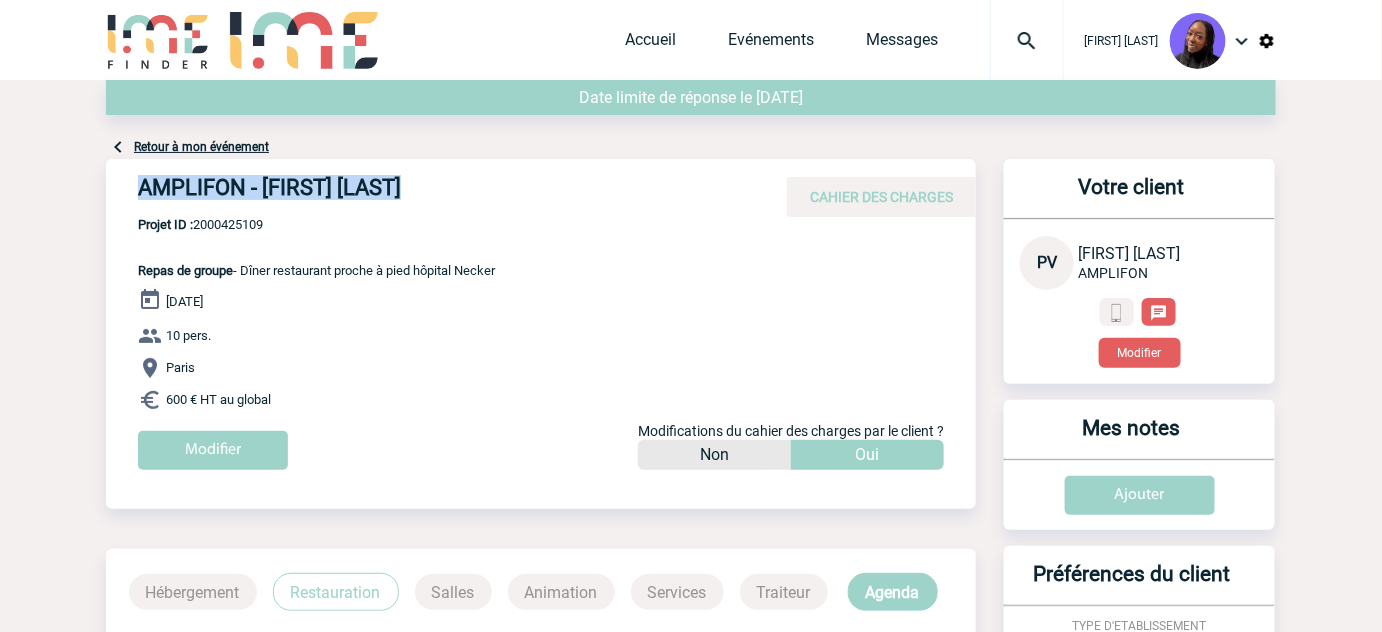 click on "AMPLIFON - Pauline VALET" at bounding box center [438, 192] 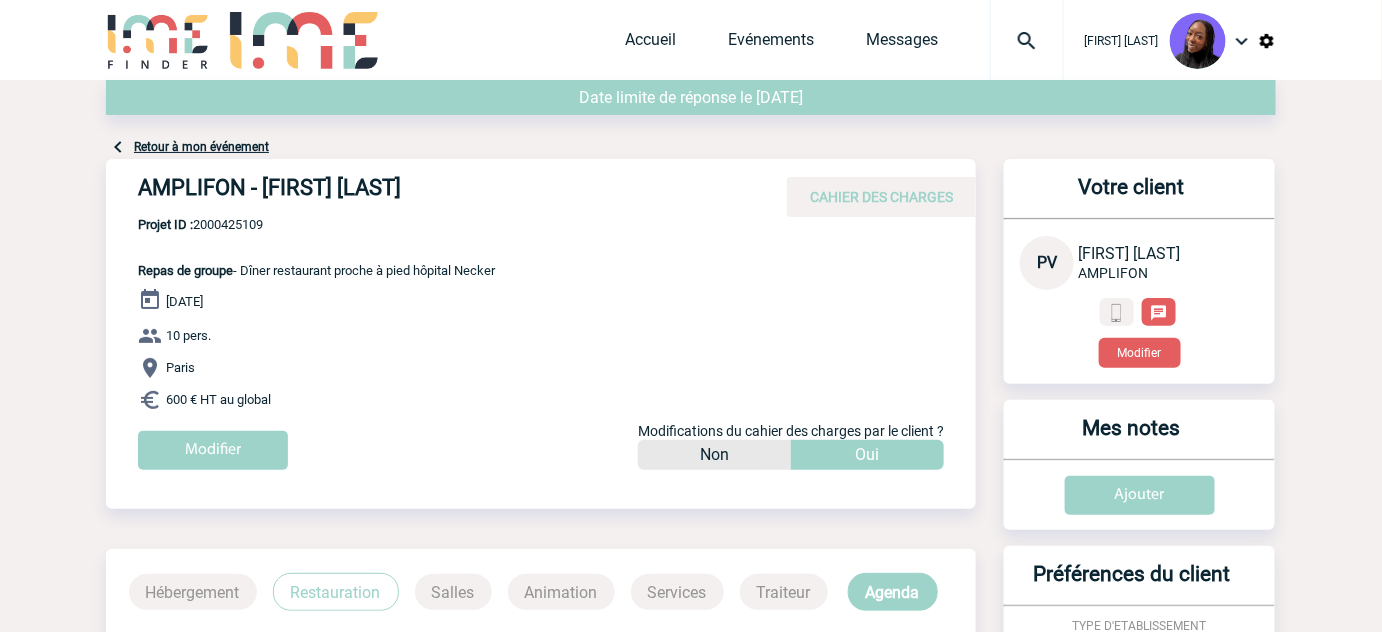 click on "Projet ID :  2000425109" at bounding box center (316, 224) 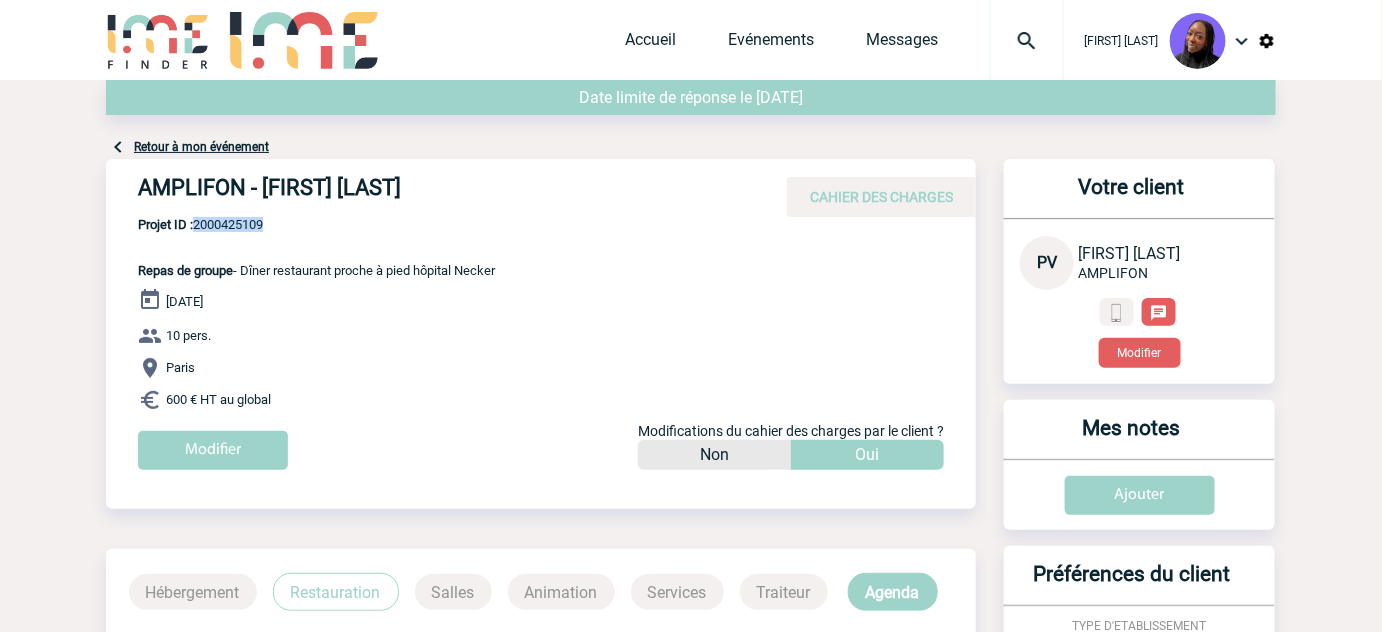 click on "Projet ID :  2000425109" at bounding box center (316, 224) 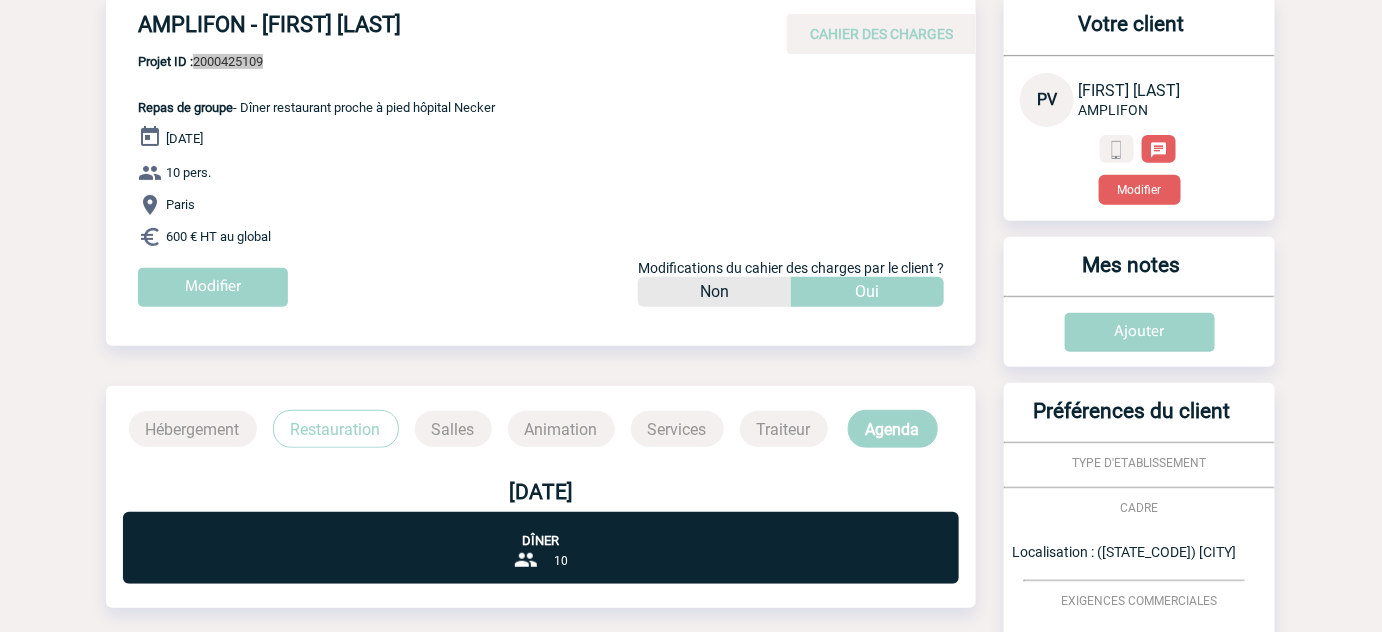scroll, scrollTop: 0, scrollLeft: 0, axis: both 